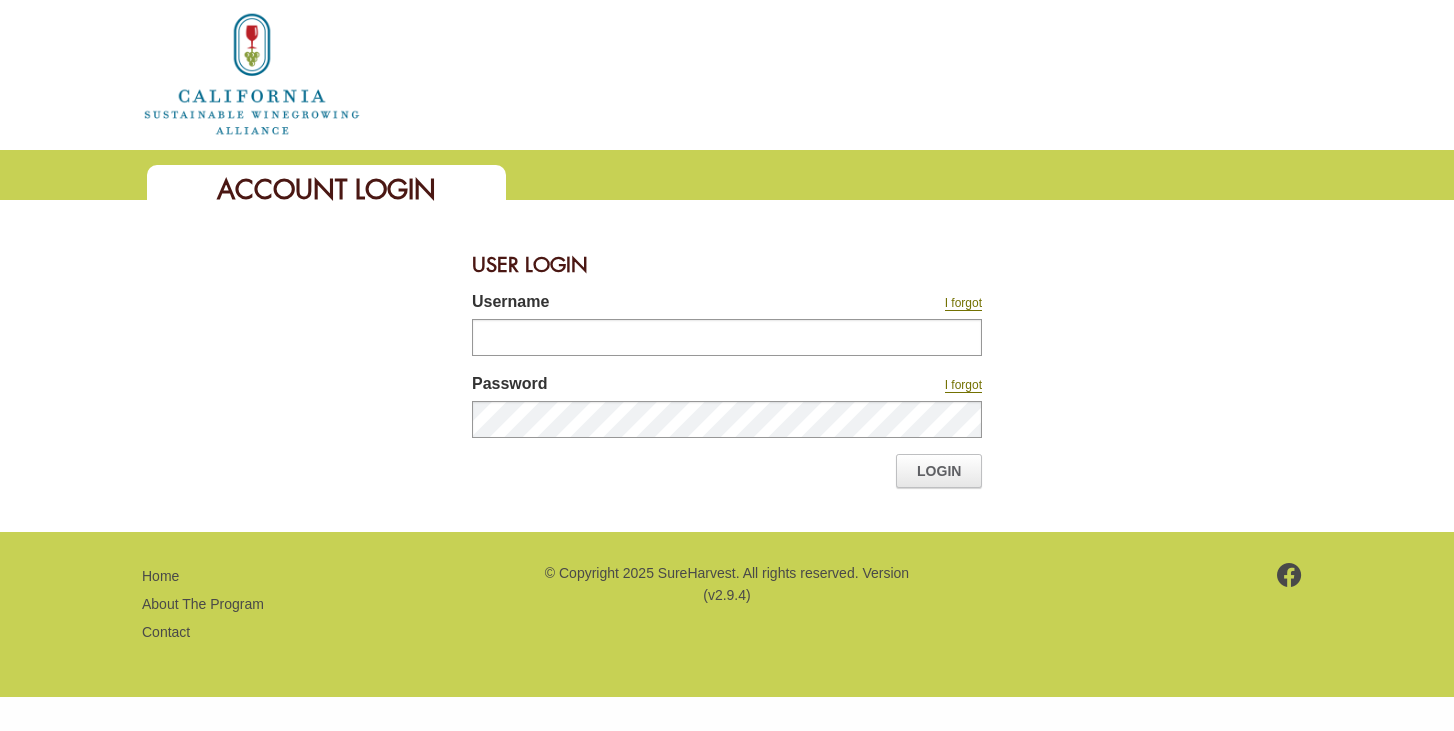scroll, scrollTop: 0, scrollLeft: 0, axis: both 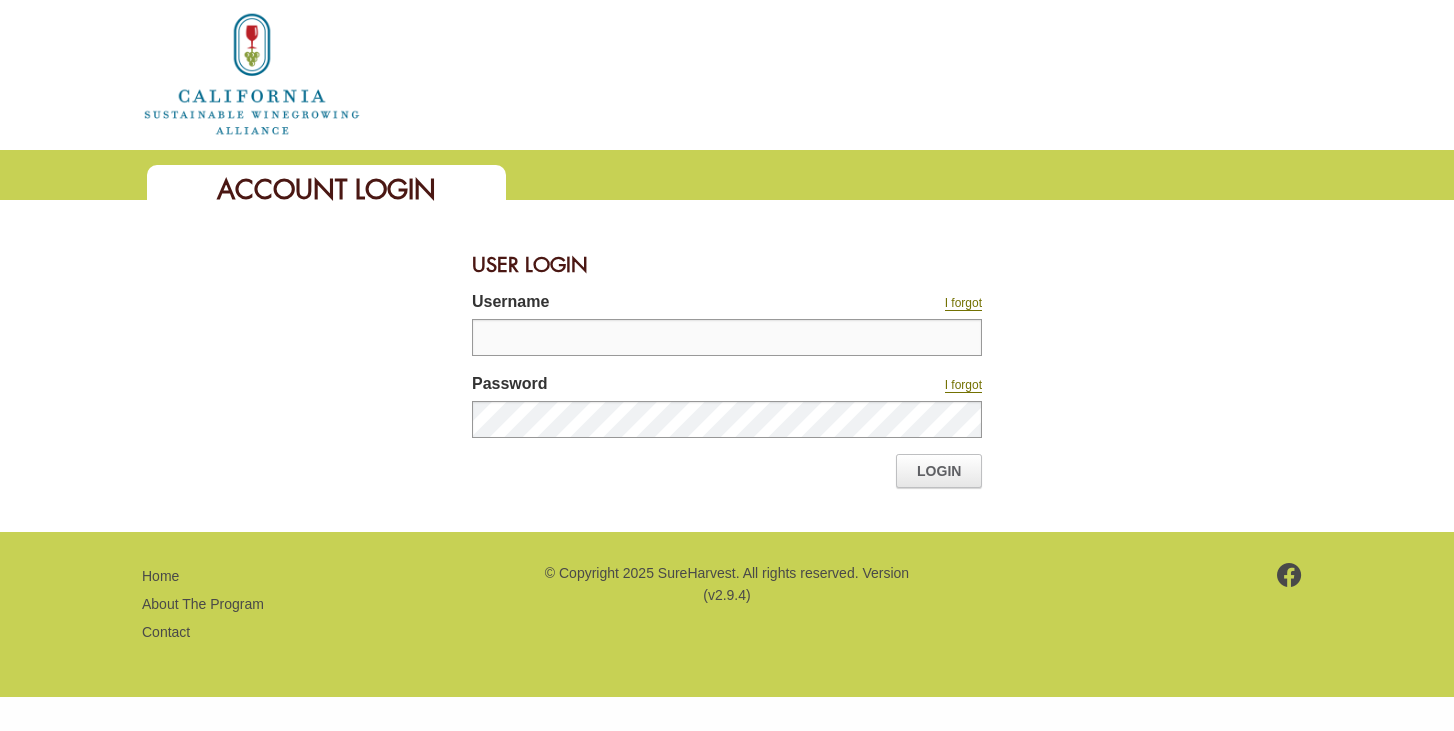 type on "**********" 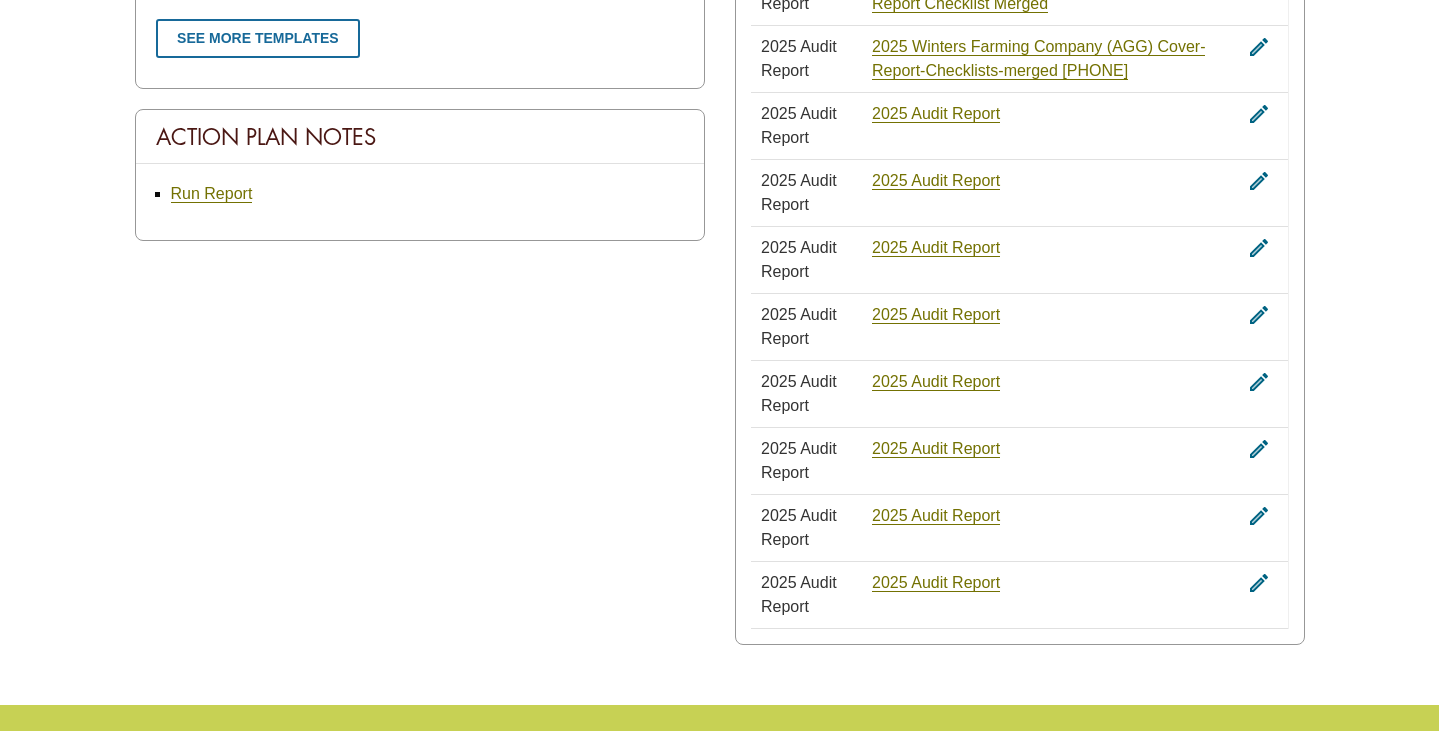 scroll, scrollTop: 1441, scrollLeft: 0, axis: vertical 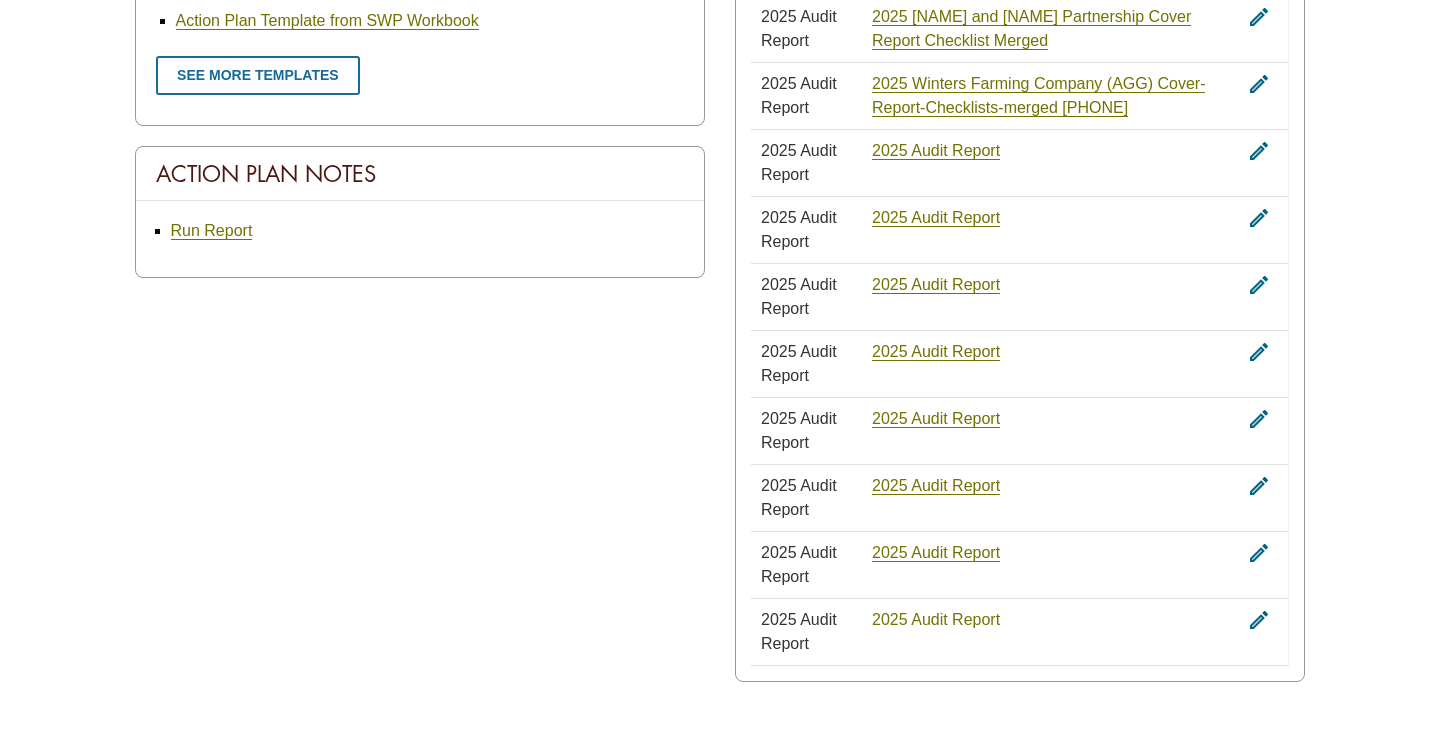 click on "2025 Audit Report" at bounding box center (936, 620) 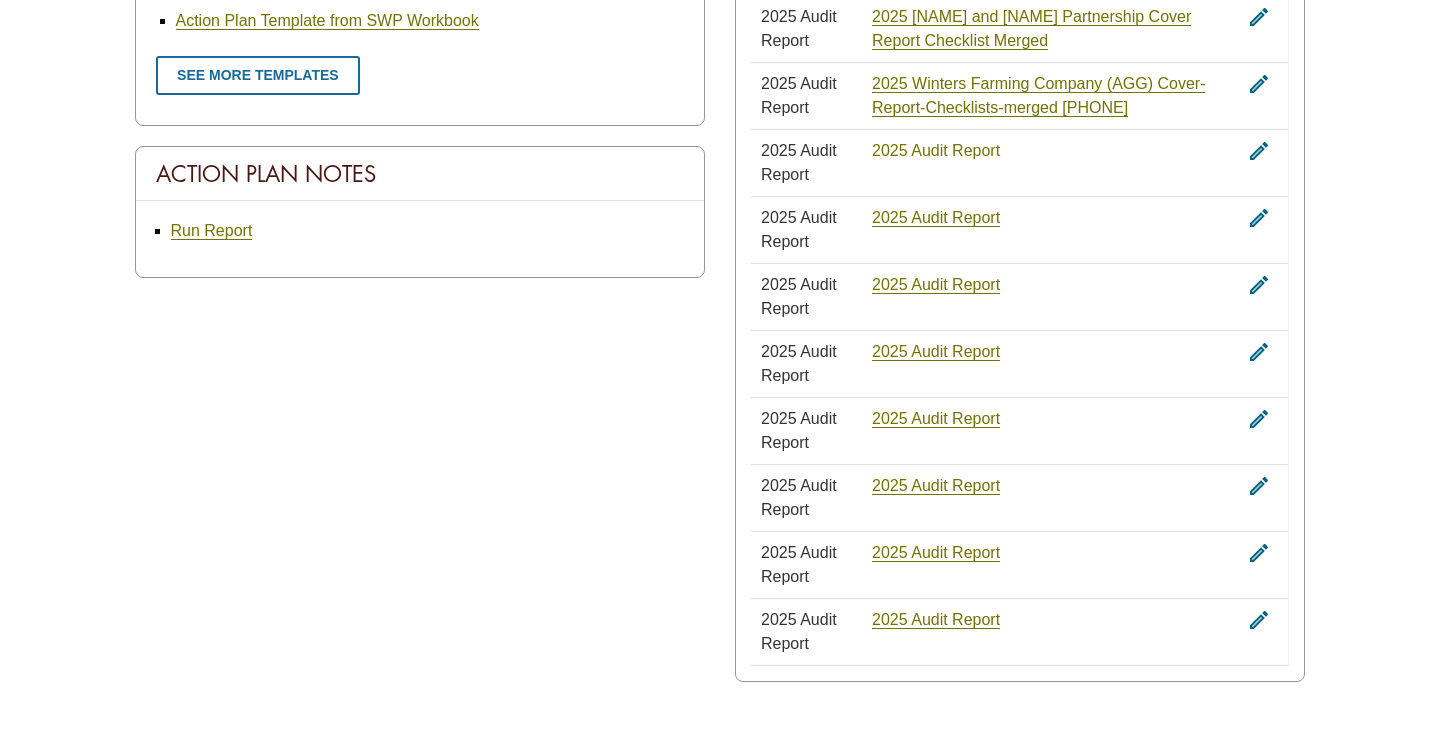 click on "2025 Audit Report" at bounding box center (936, 151) 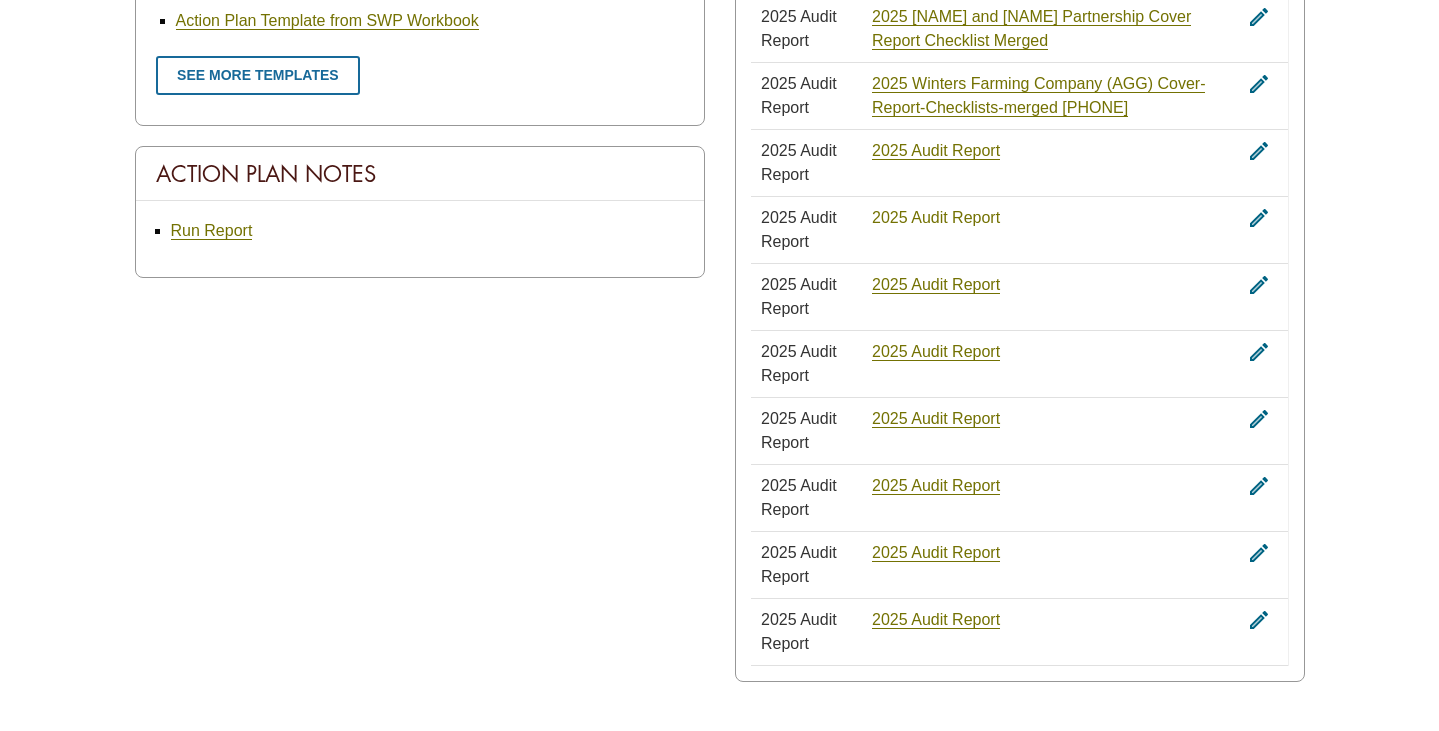 click on "2025 Audit Report" at bounding box center (936, 218) 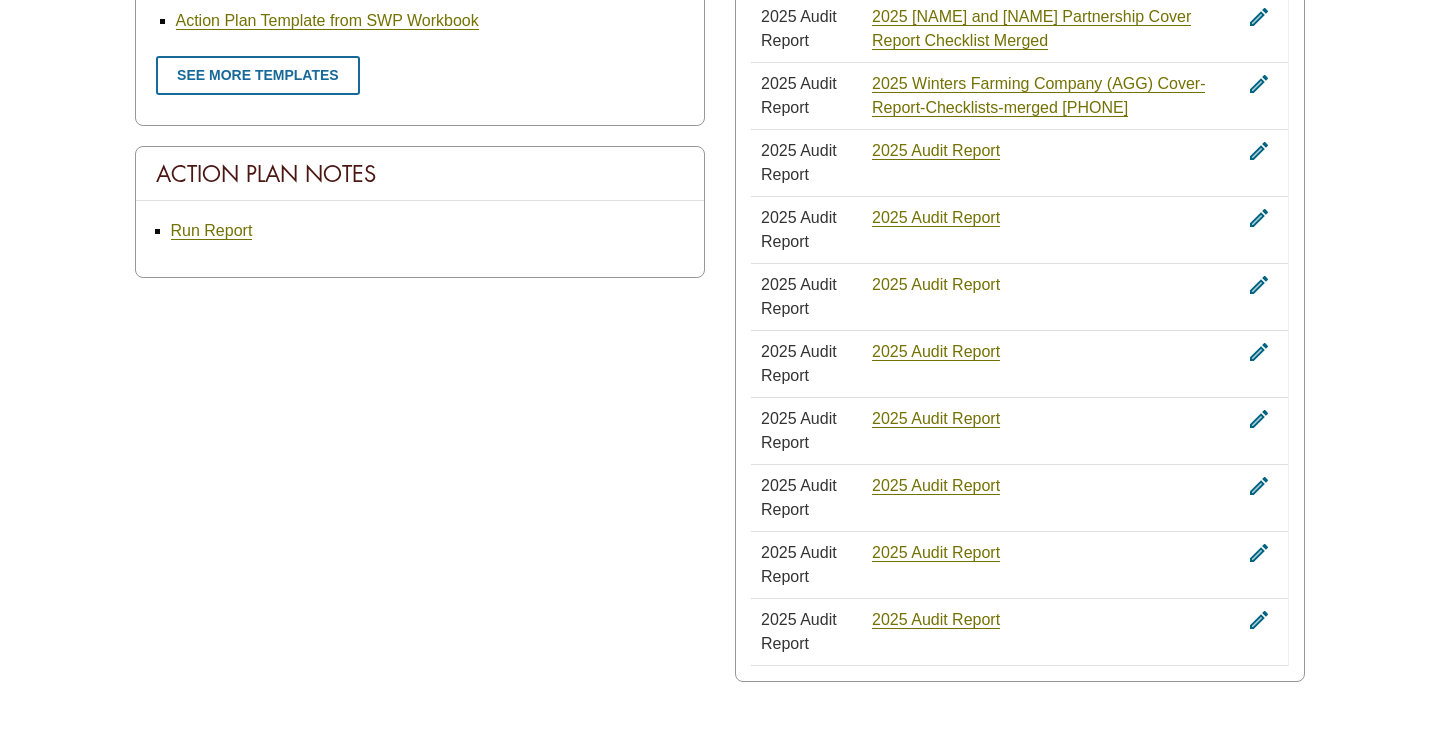 click on "2025 Audit Report" at bounding box center (936, 285) 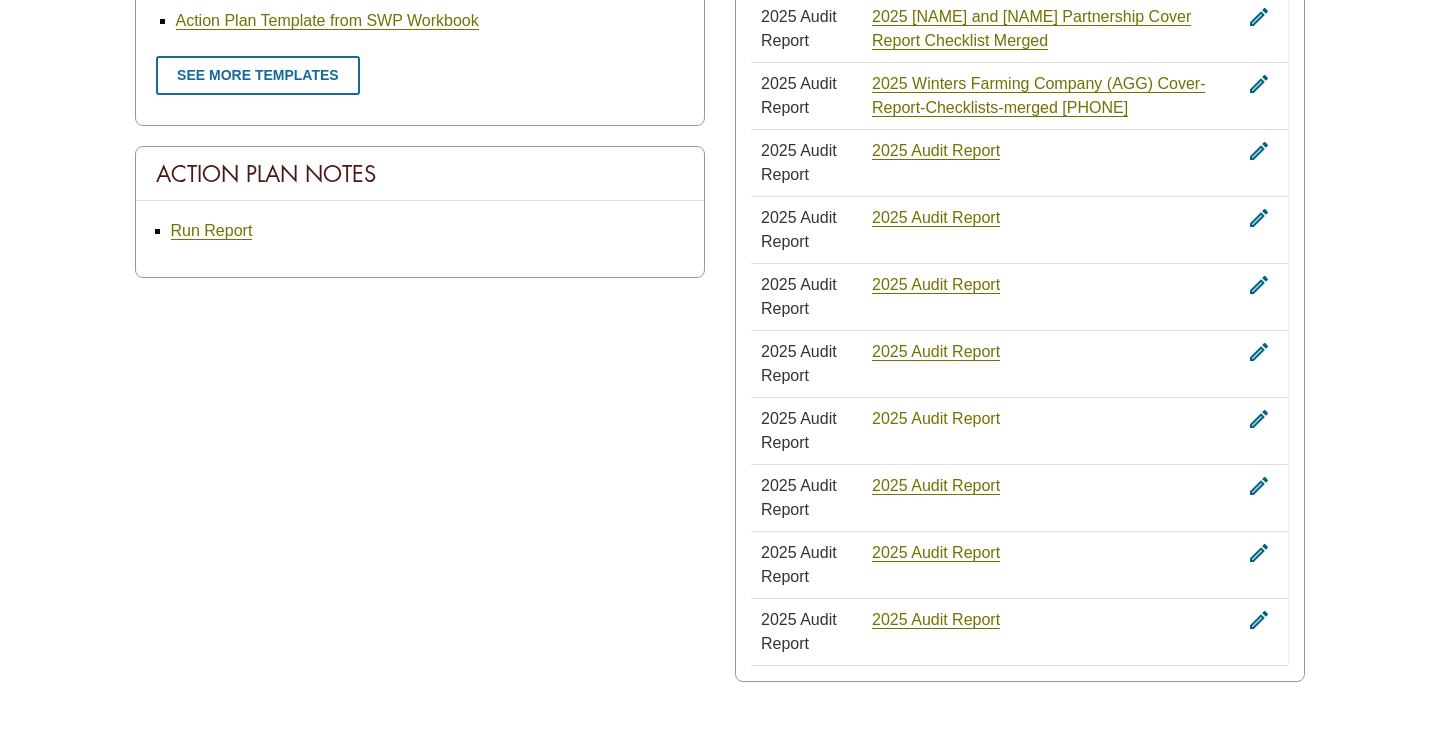 click on "2025 Audit Report" at bounding box center [936, 419] 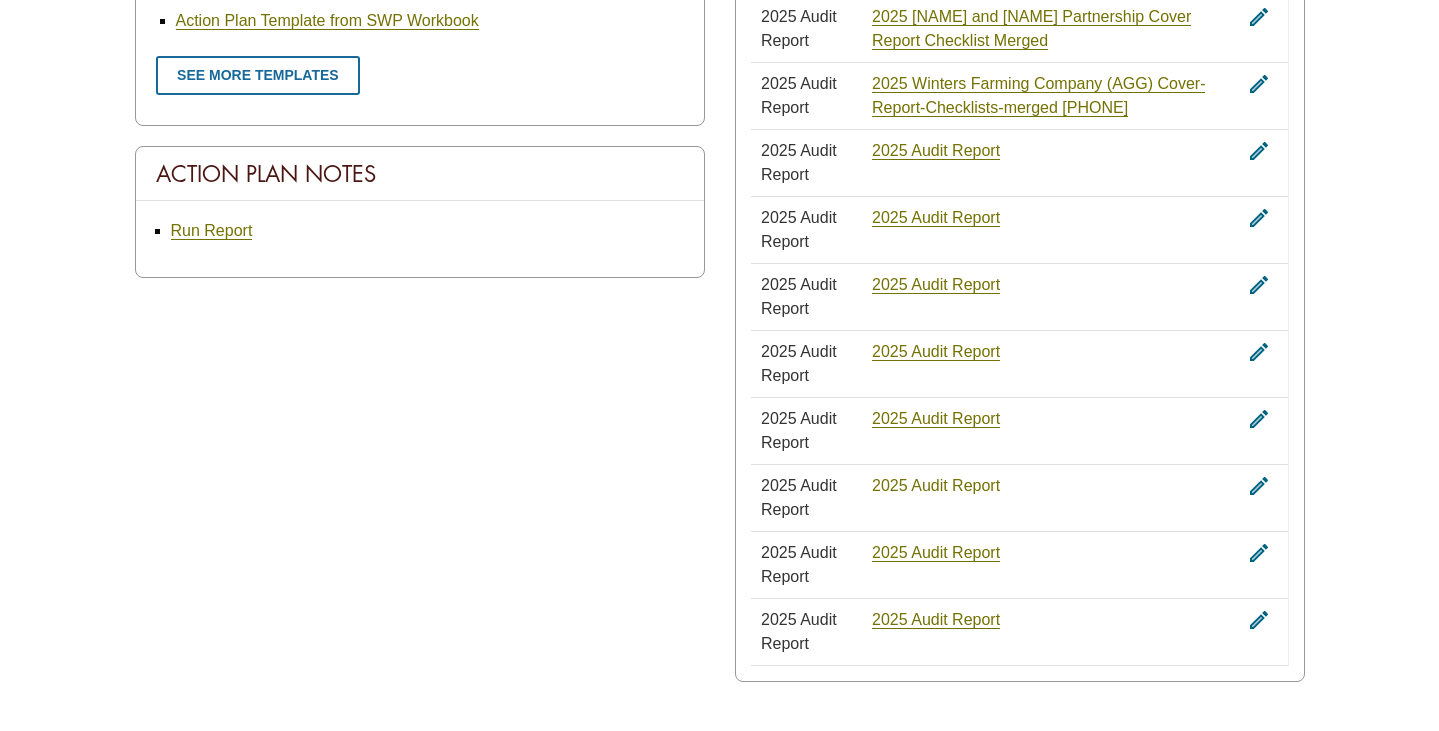 click on "2025 Audit Report" at bounding box center (936, 486) 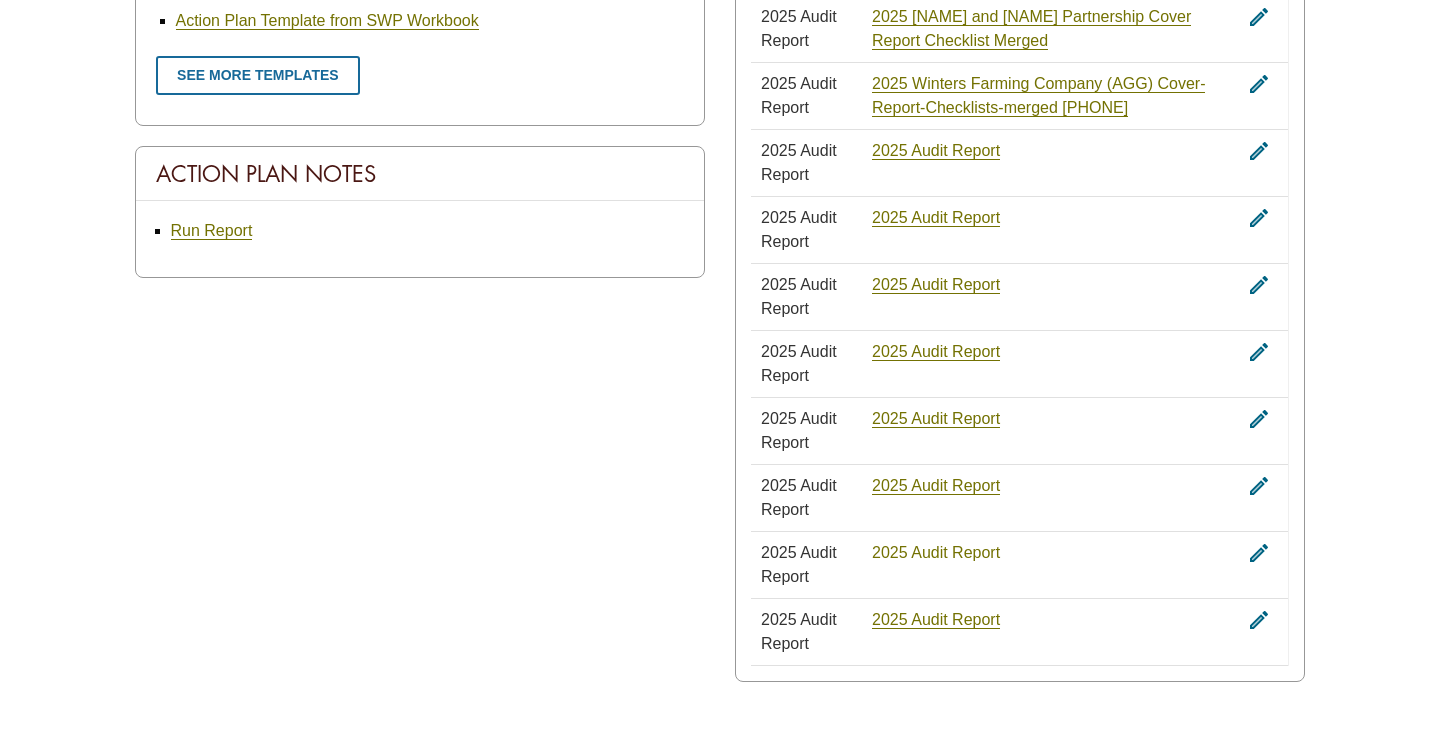 click on "2025 Audit Report" at bounding box center (936, 553) 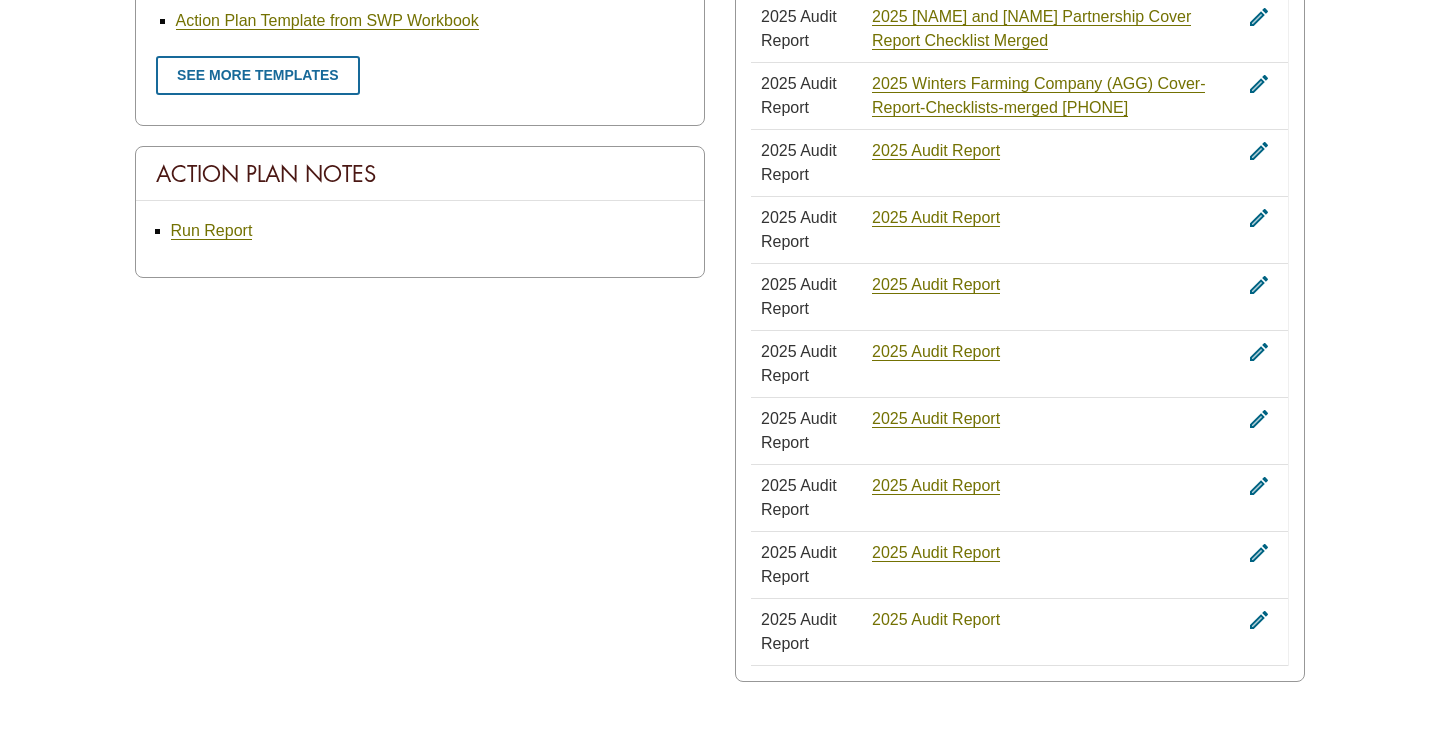 click on "2025 Audit Report" at bounding box center (936, 620) 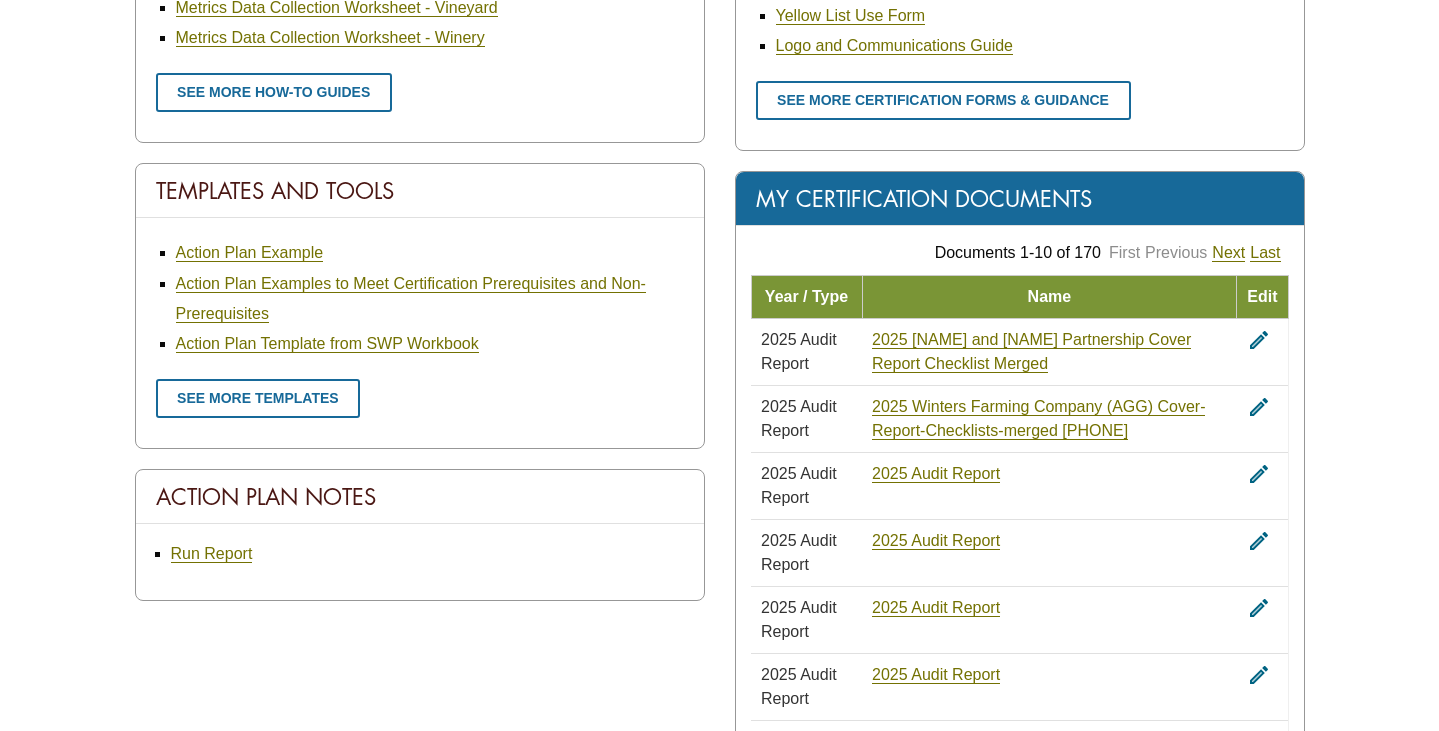 scroll, scrollTop: 1087, scrollLeft: 0, axis: vertical 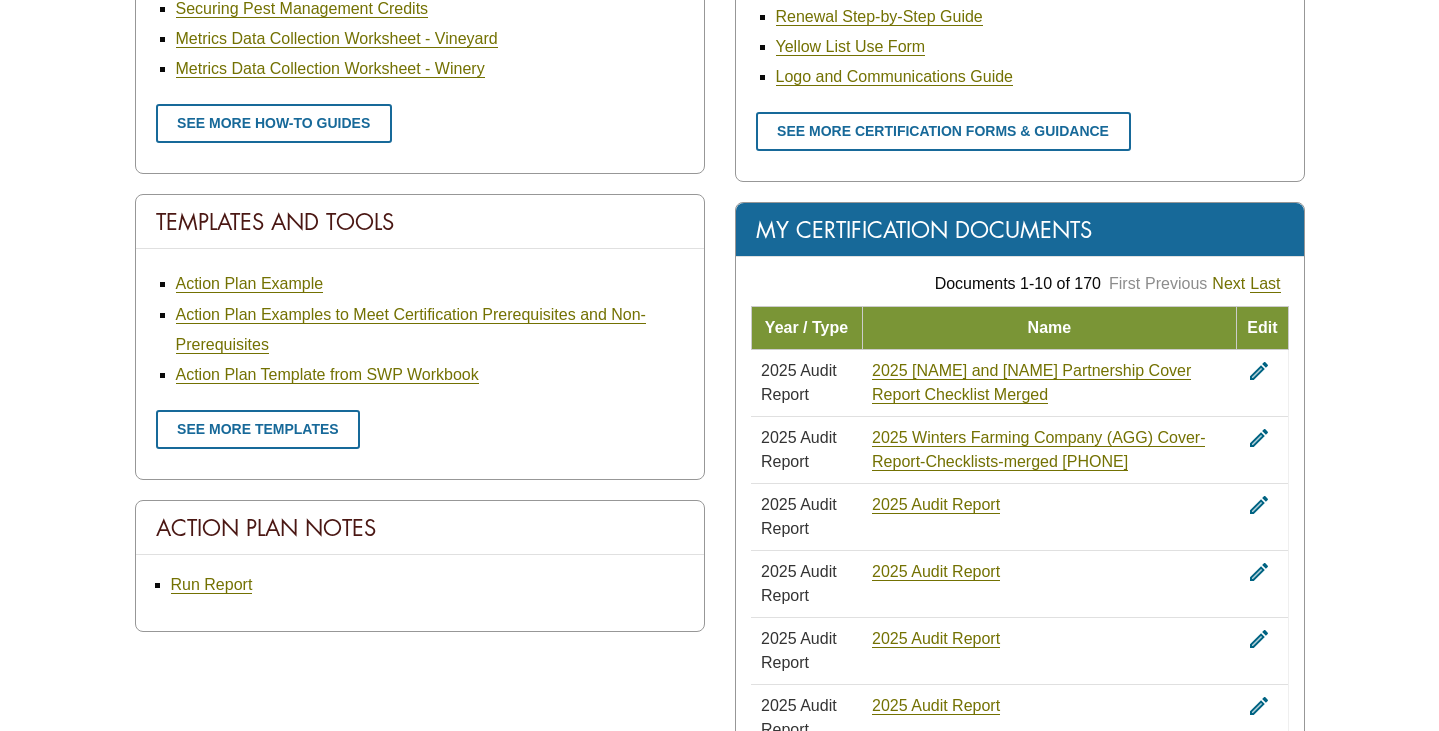 click on "Next" at bounding box center (1228, 284) 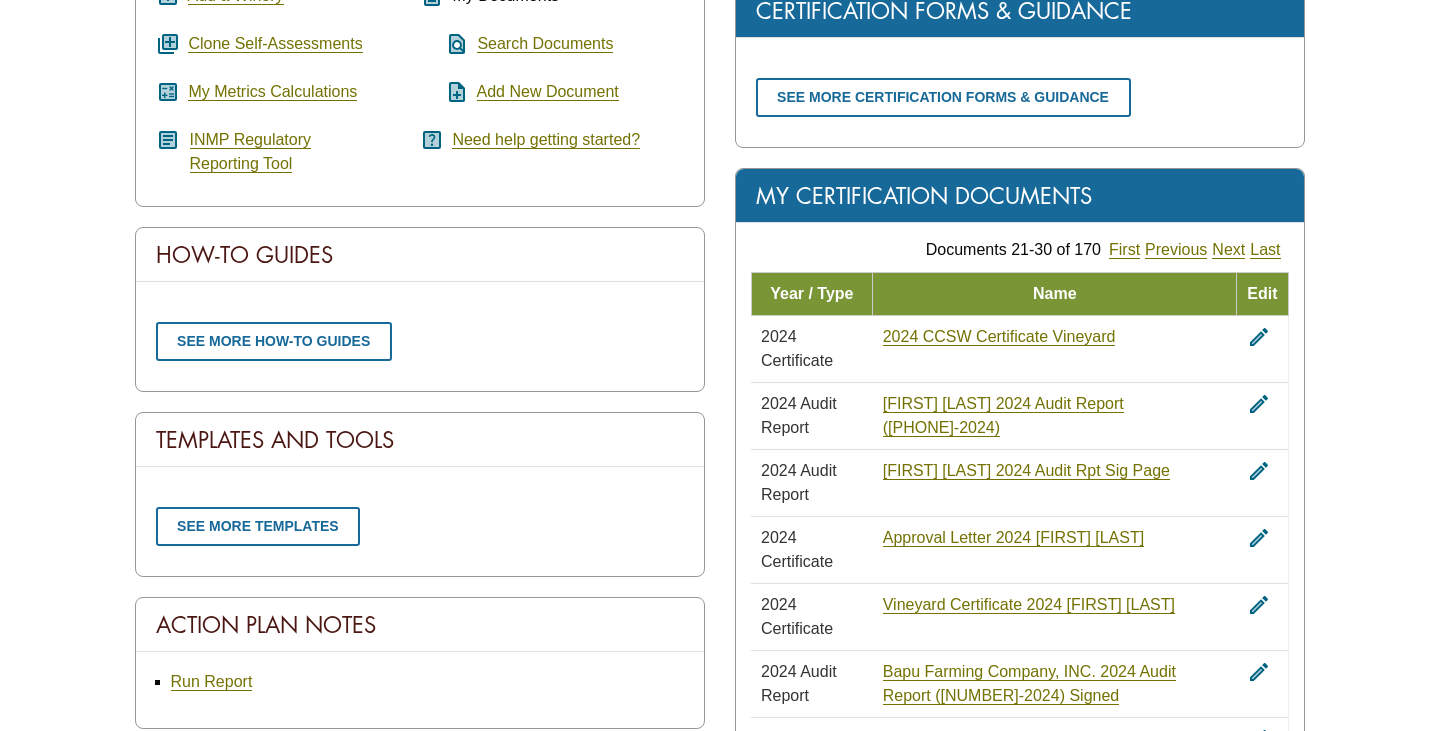 scroll, scrollTop: 498, scrollLeft: 0, axis: vertical 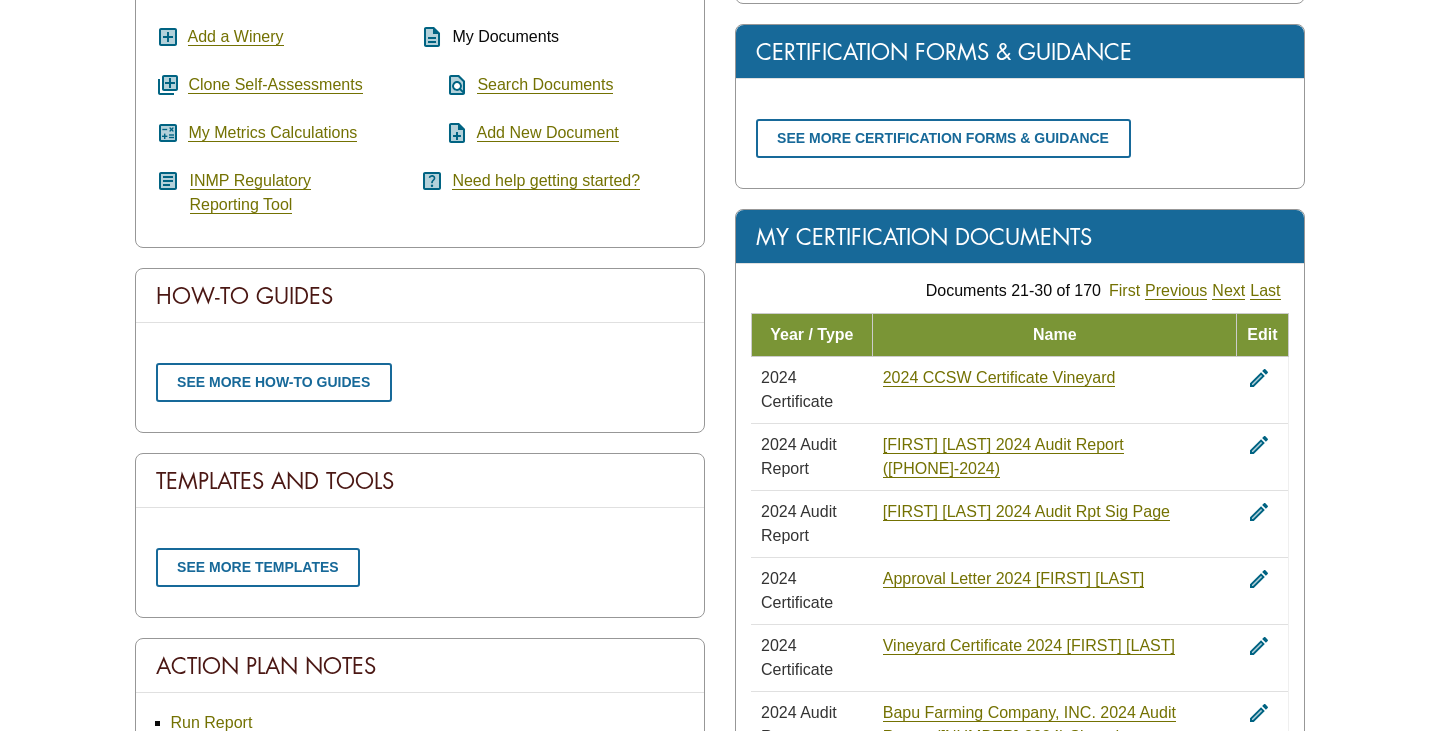 click on "First" at bounding box center [1124, 291] 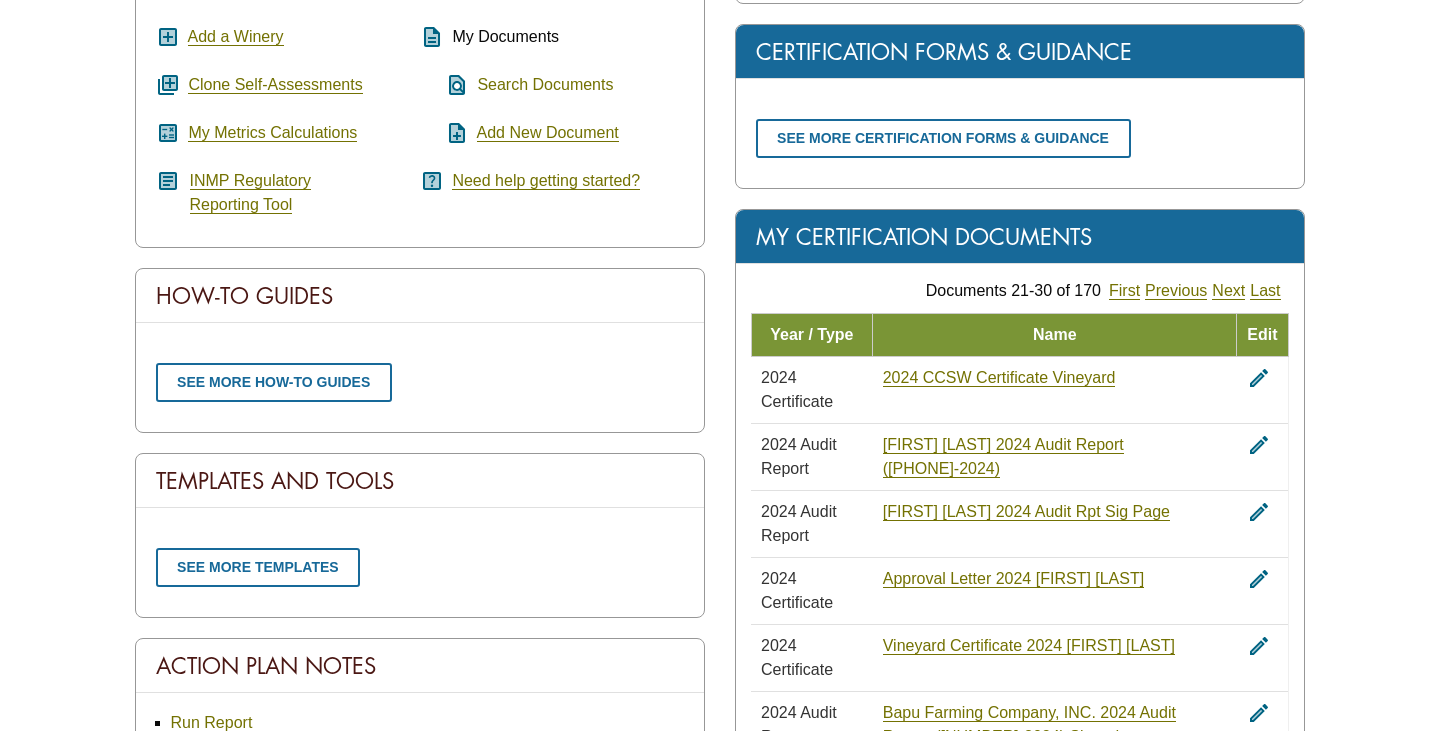 click on "Search Documents" at bounding box center (545, 85) 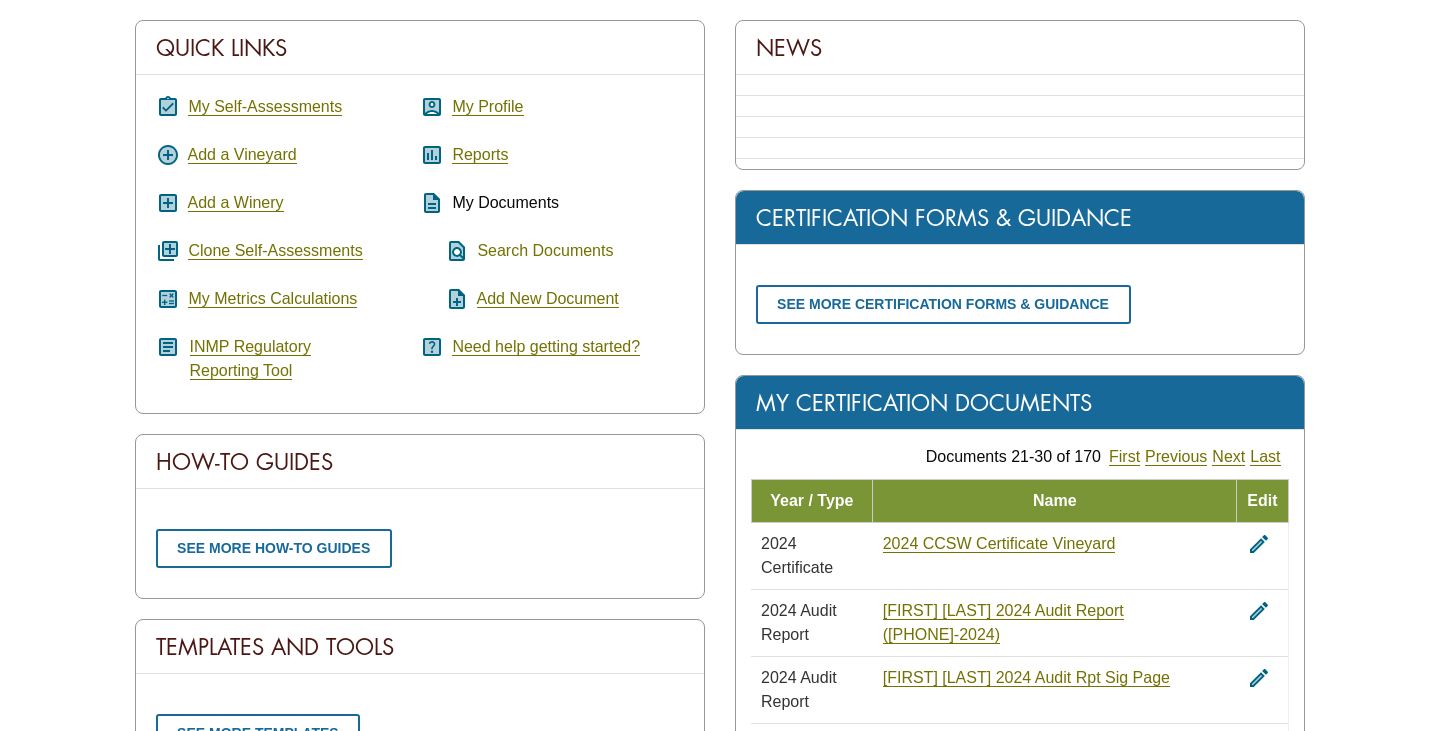 click on "Search Documents" at bounding box center [545, 251] 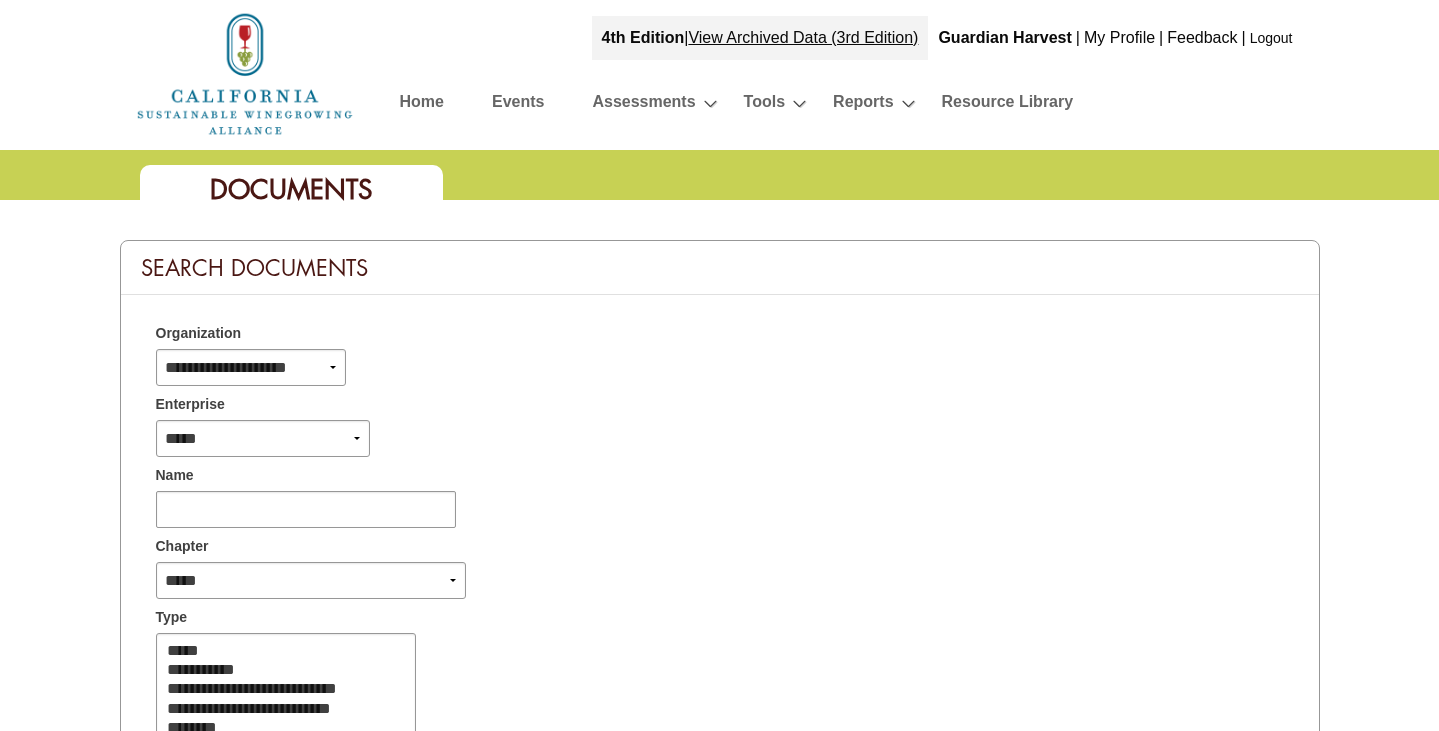 select 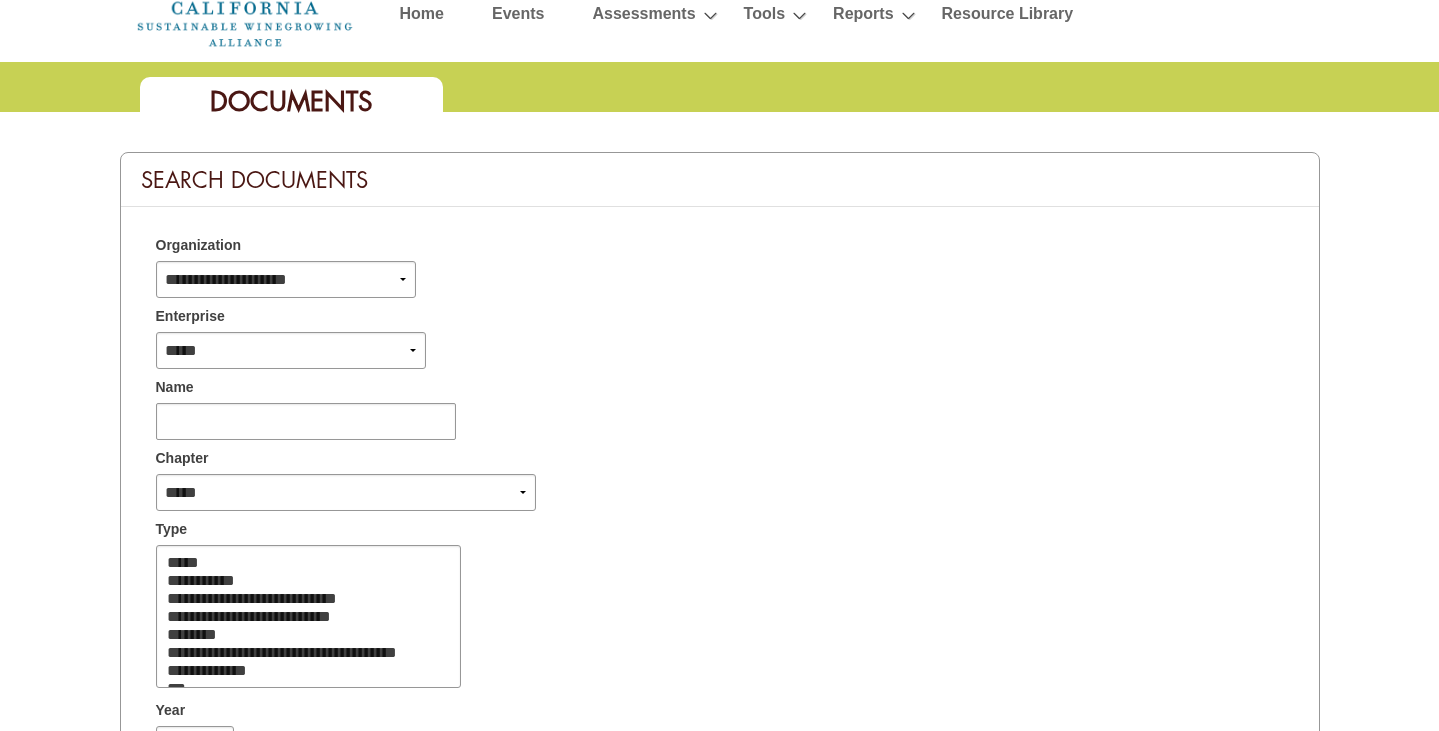 scroll, scrollTop: 101, scrollLeft: 0, axis: vertical 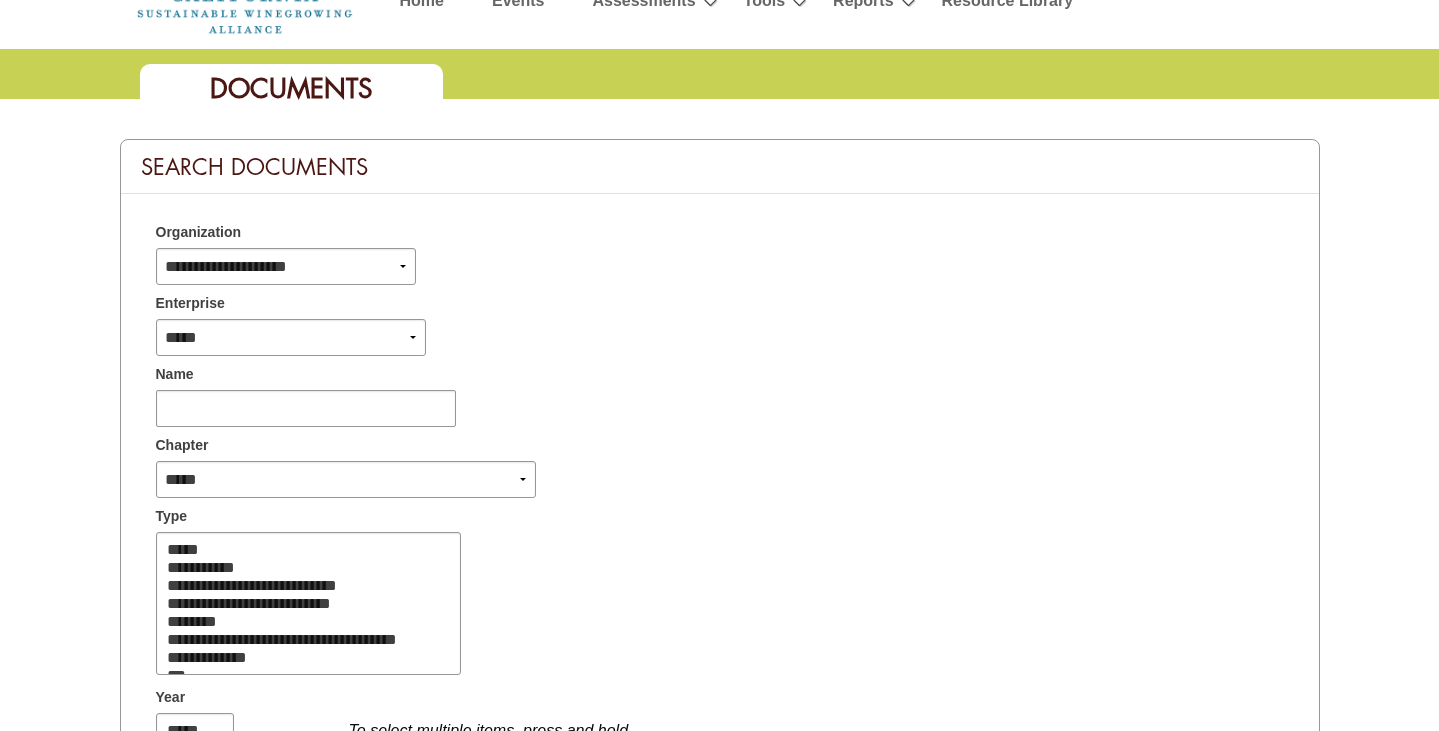select on "****" 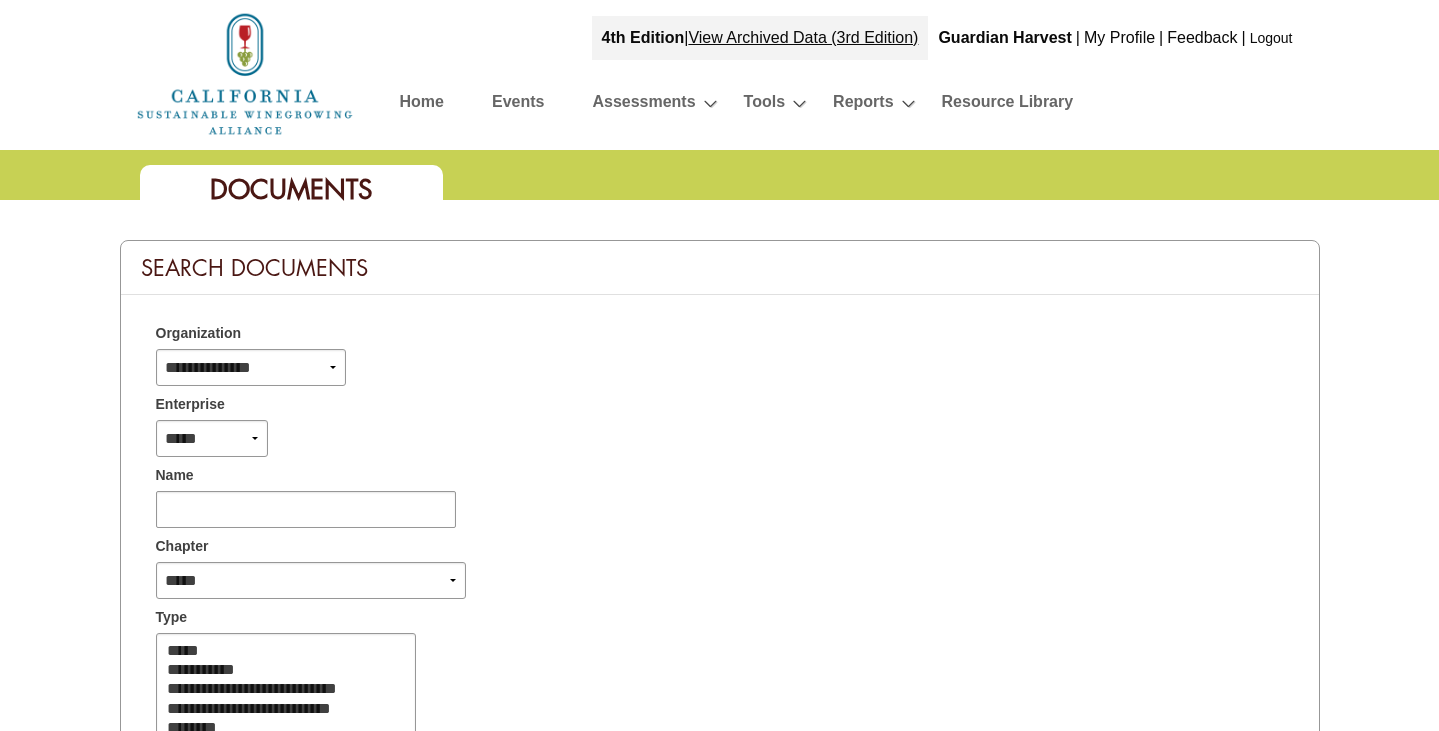 select 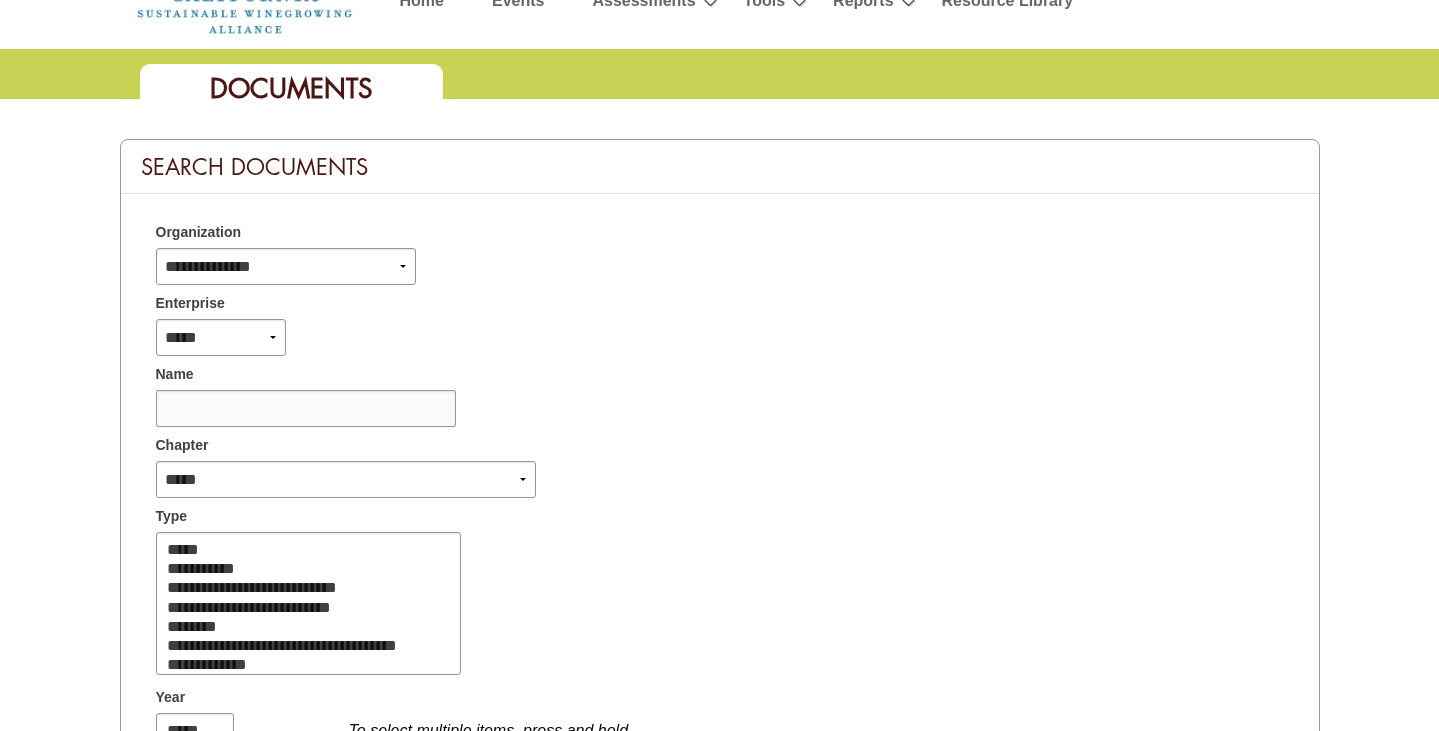 drag, startPoint x: 0, startPoint y: 0, endPoint x: 246, endPoint y: 394, distance: 464.49112 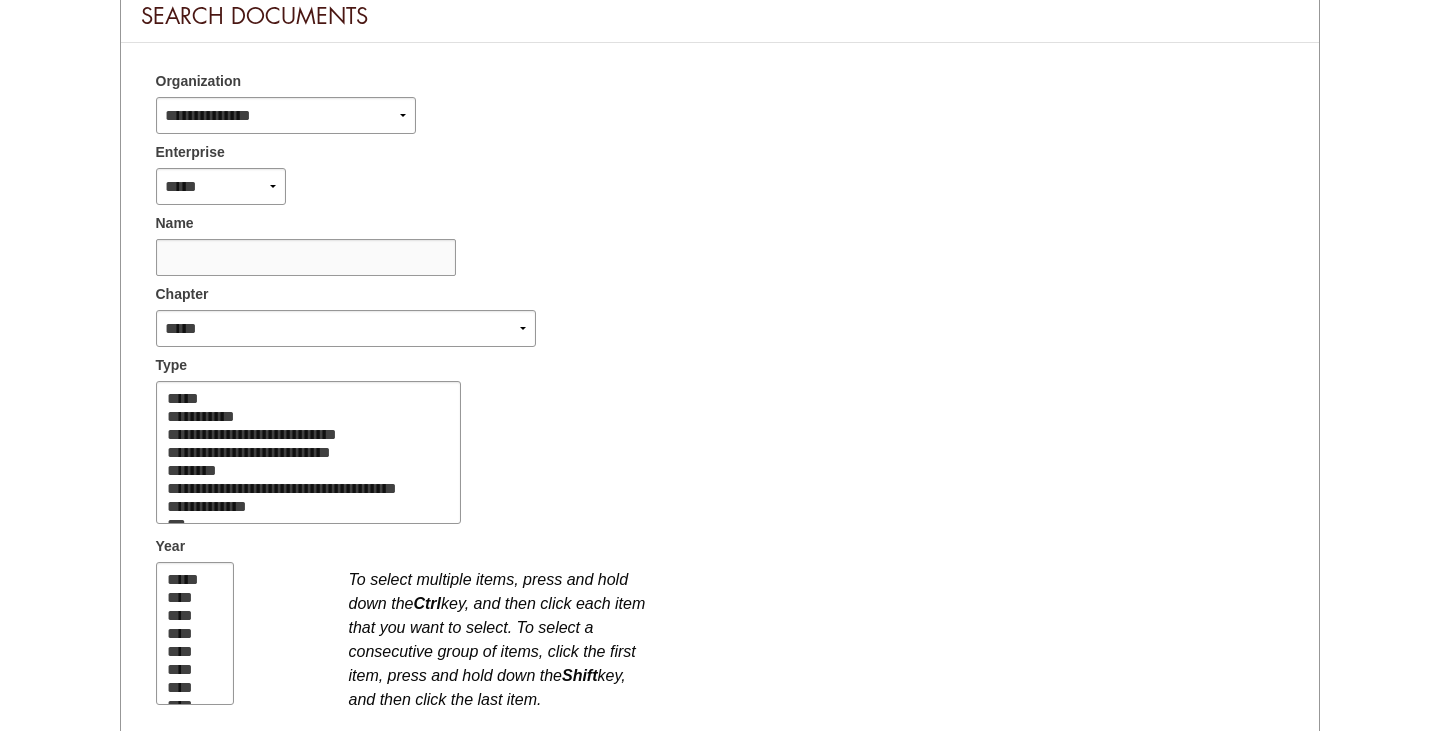 scroll, scrollTop: 254, scrollLeft: 0, axis: vertical 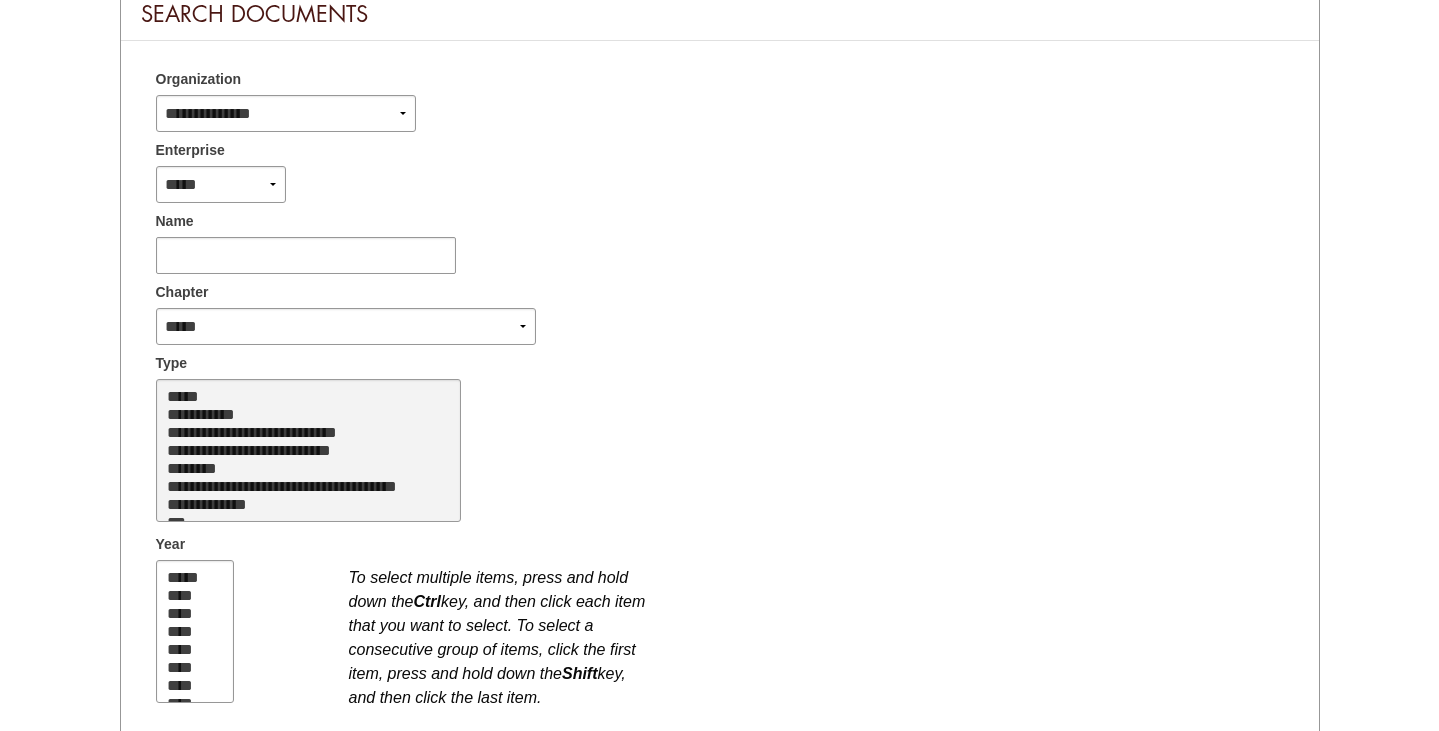 click on "**********" at bounding box center [299, 451] 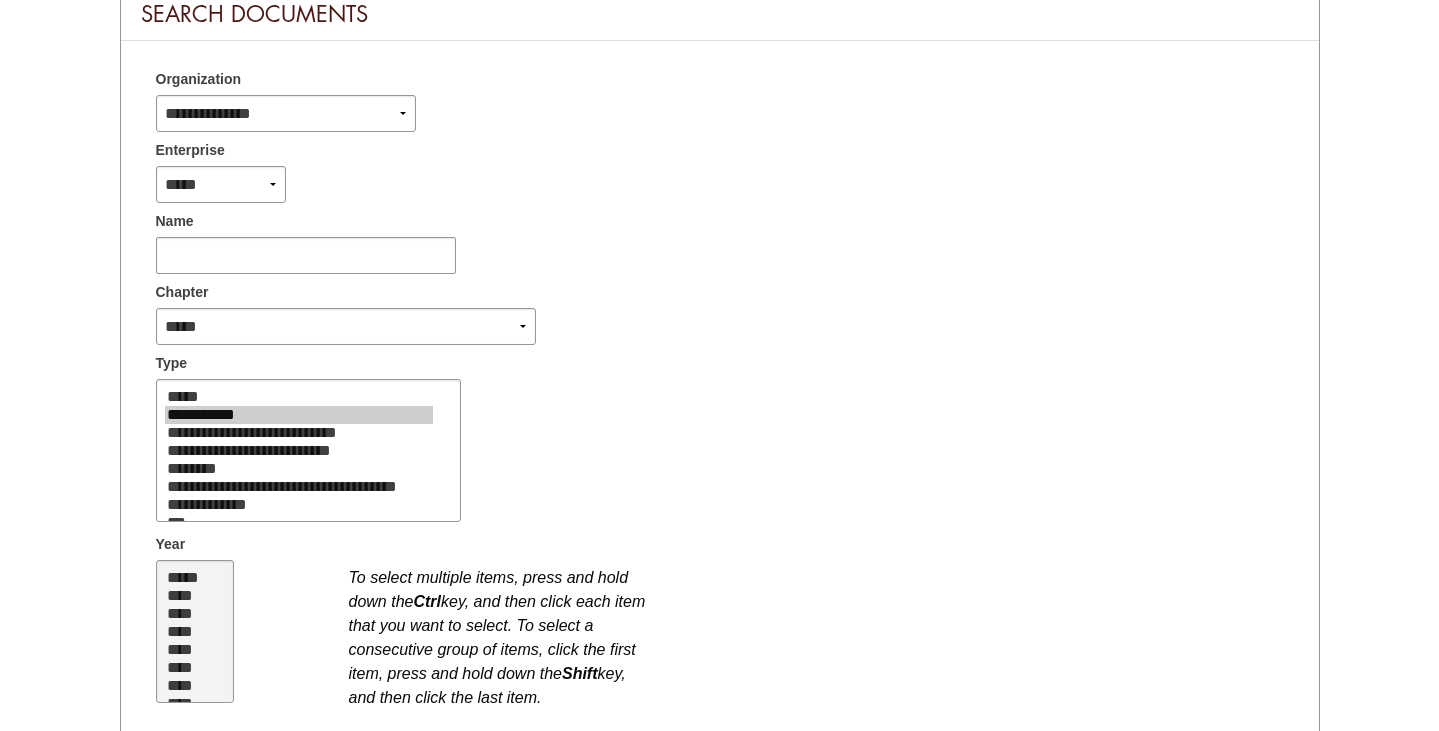 select on "**" 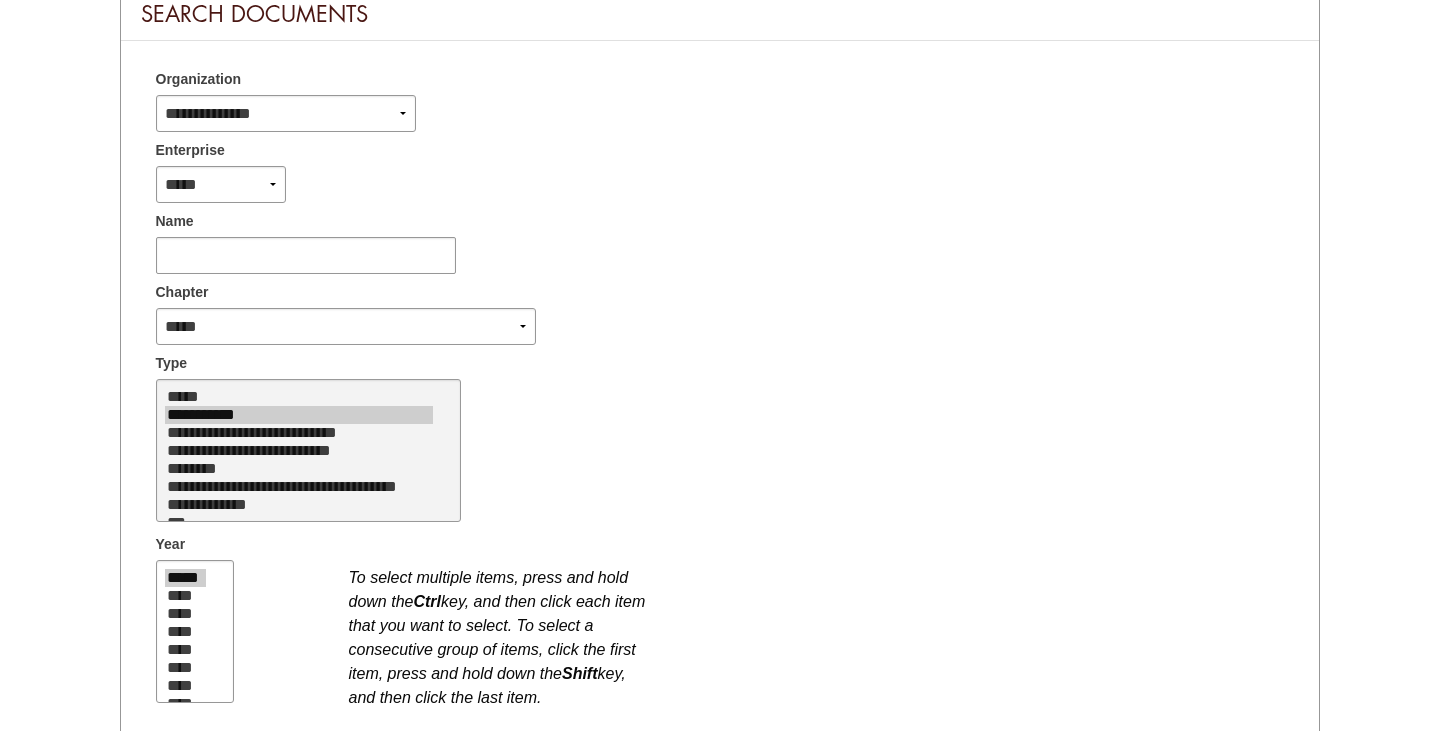 click on "**********" at bounding box center (299, 415) 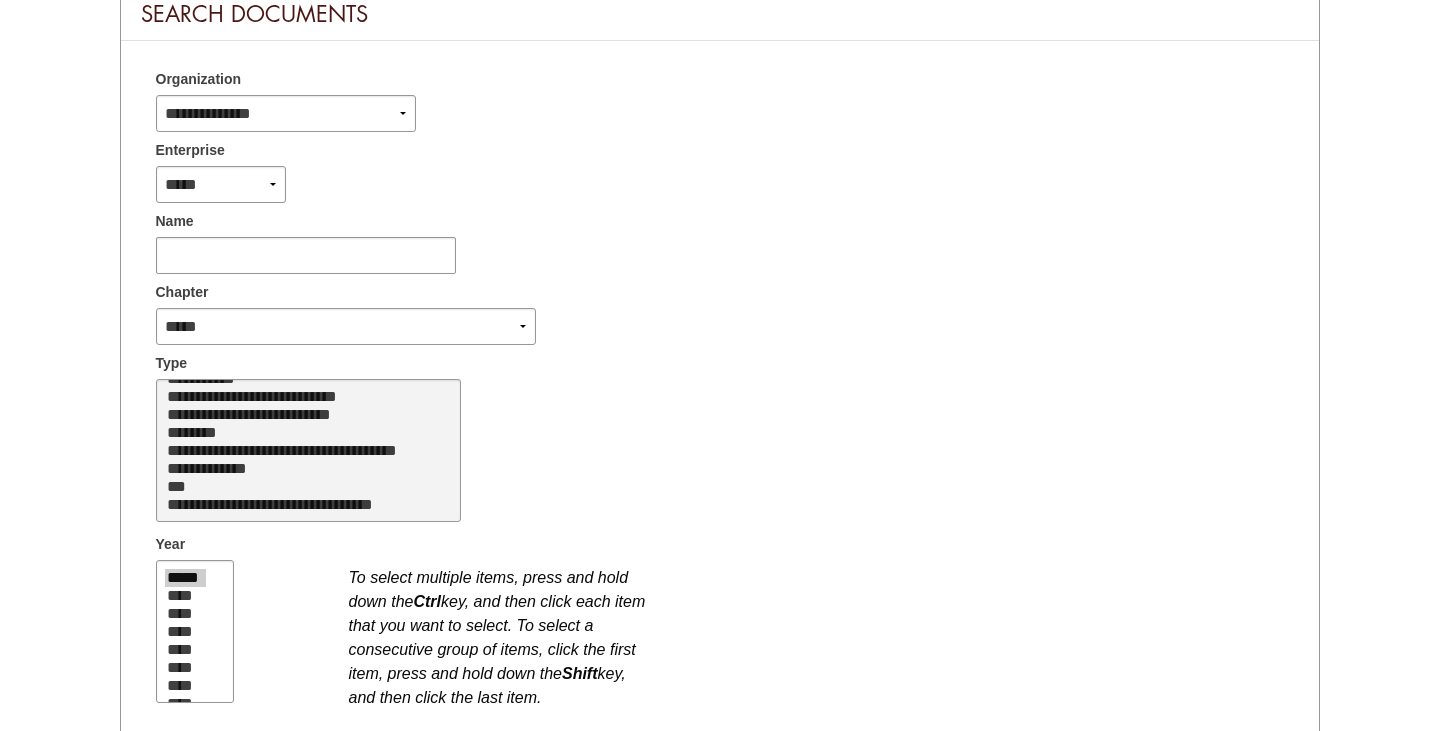 scroll, scrollTop: 0, scrollLeft: 0, axis: both 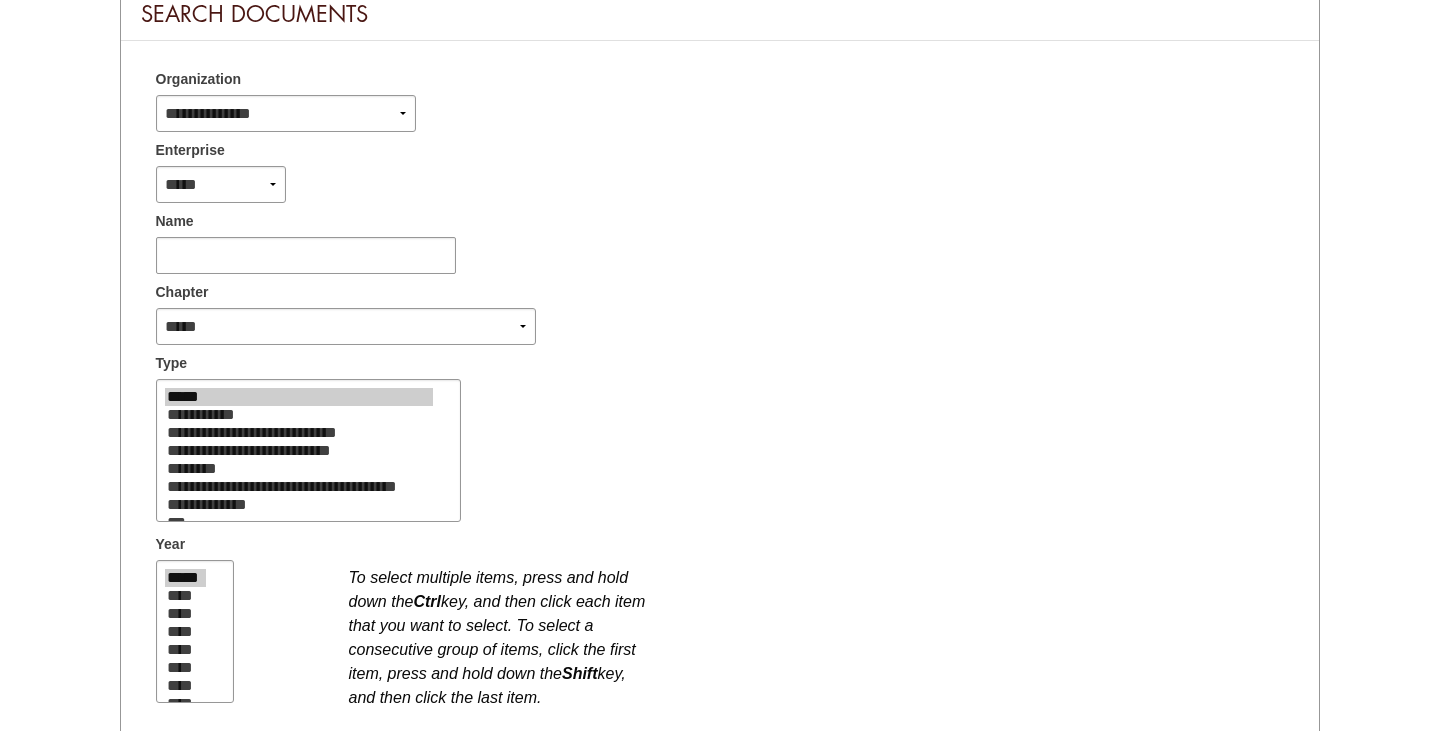 click on "**********" at bounding box center [720, 450] 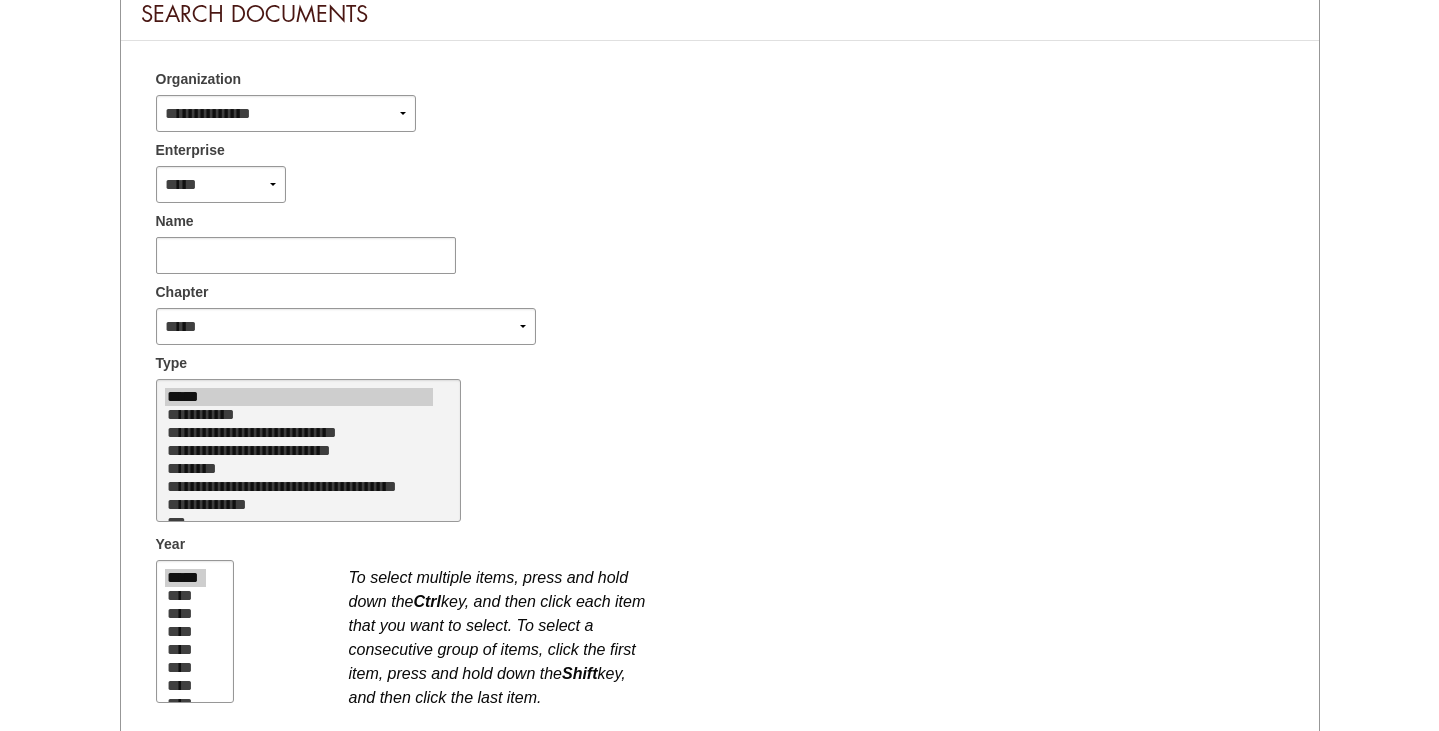 click on "**********" at bounding box center (308, 450) 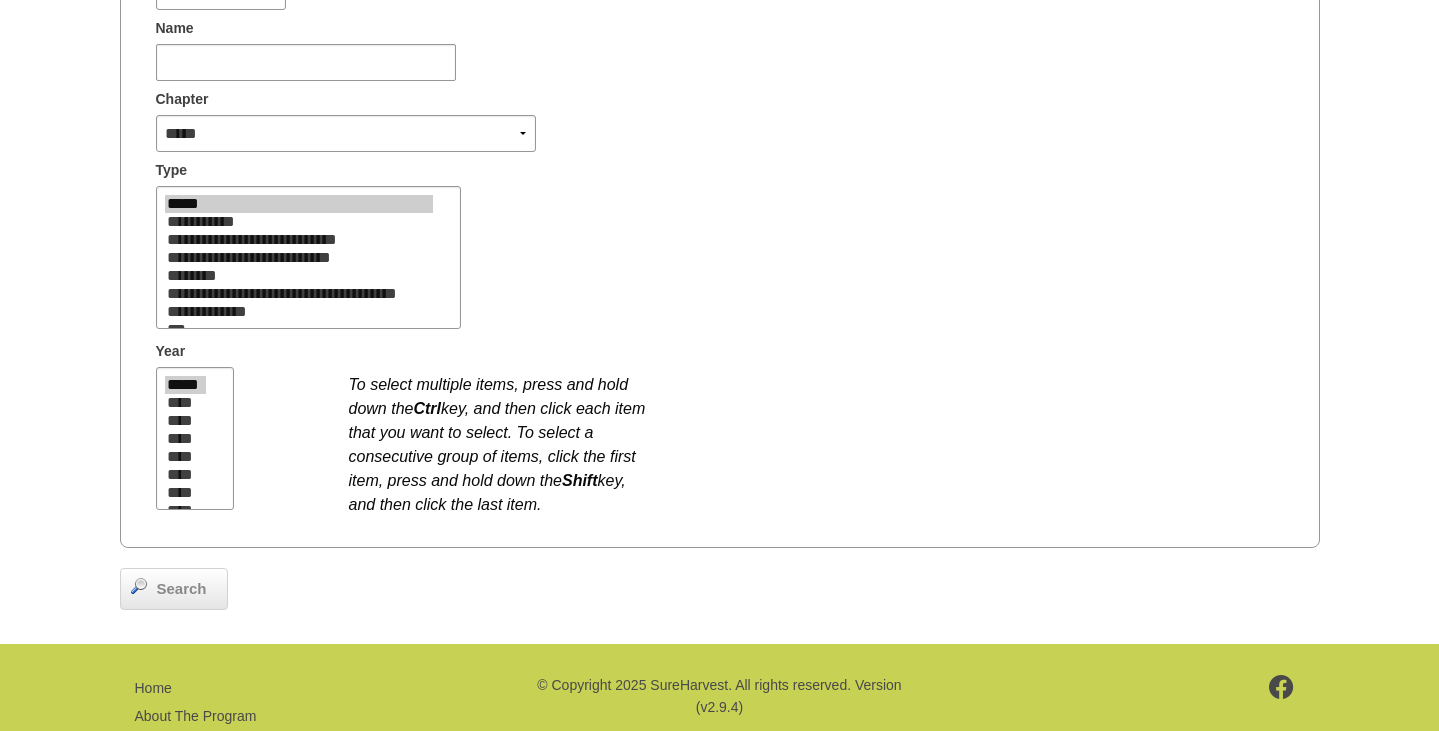 scroll, scrollTop: 465, scrollLeft: 0, axis: vertical 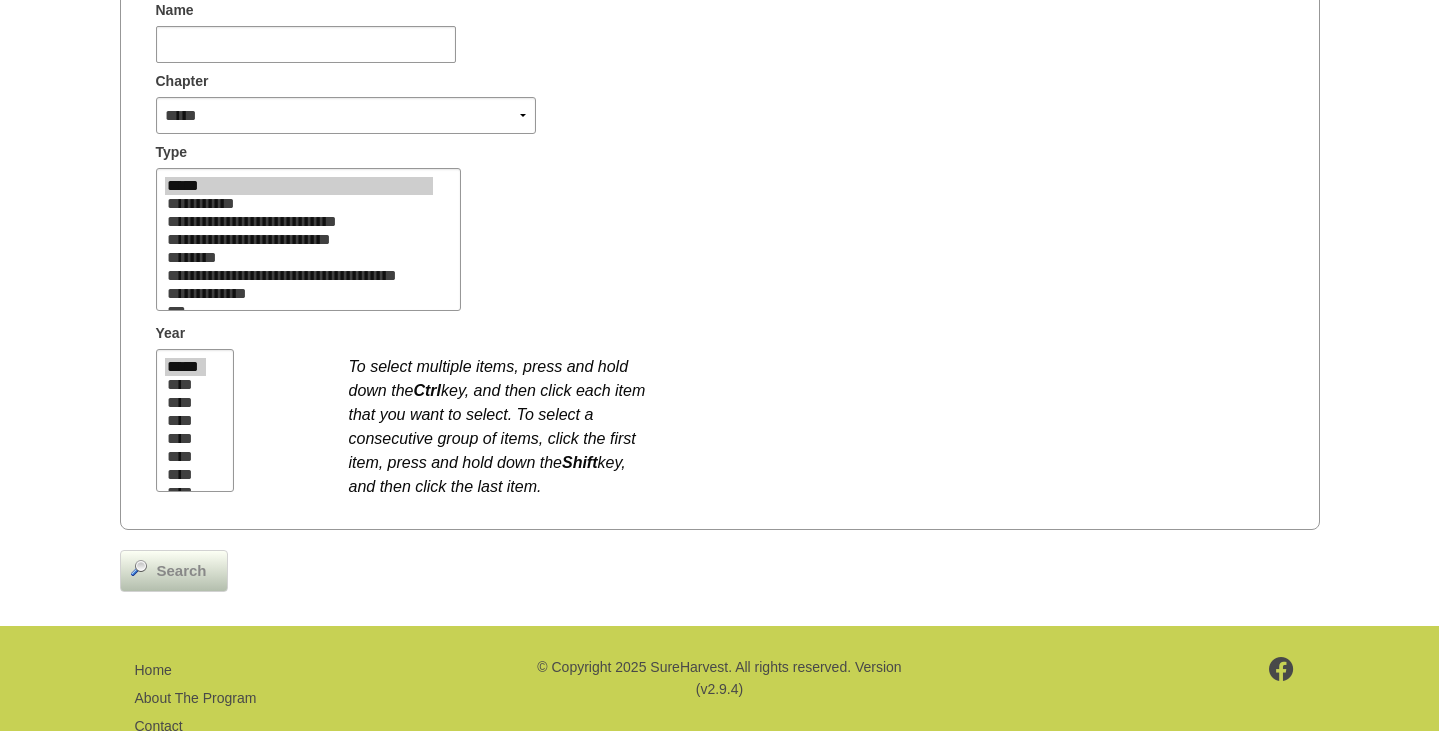 click on "Search" at bounding box center [174, 571] 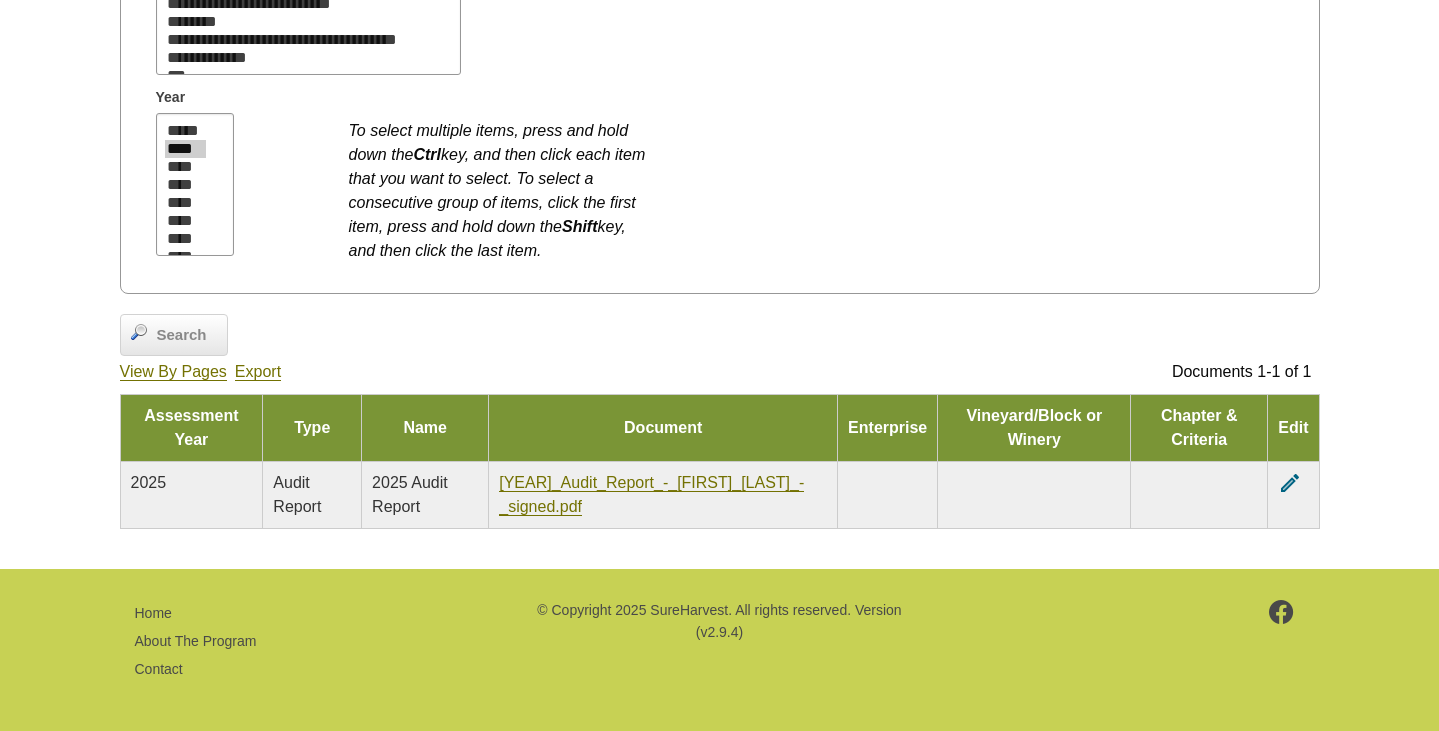 scroll, scrollTop: 700, scrollLeft: 0, axis: vertical 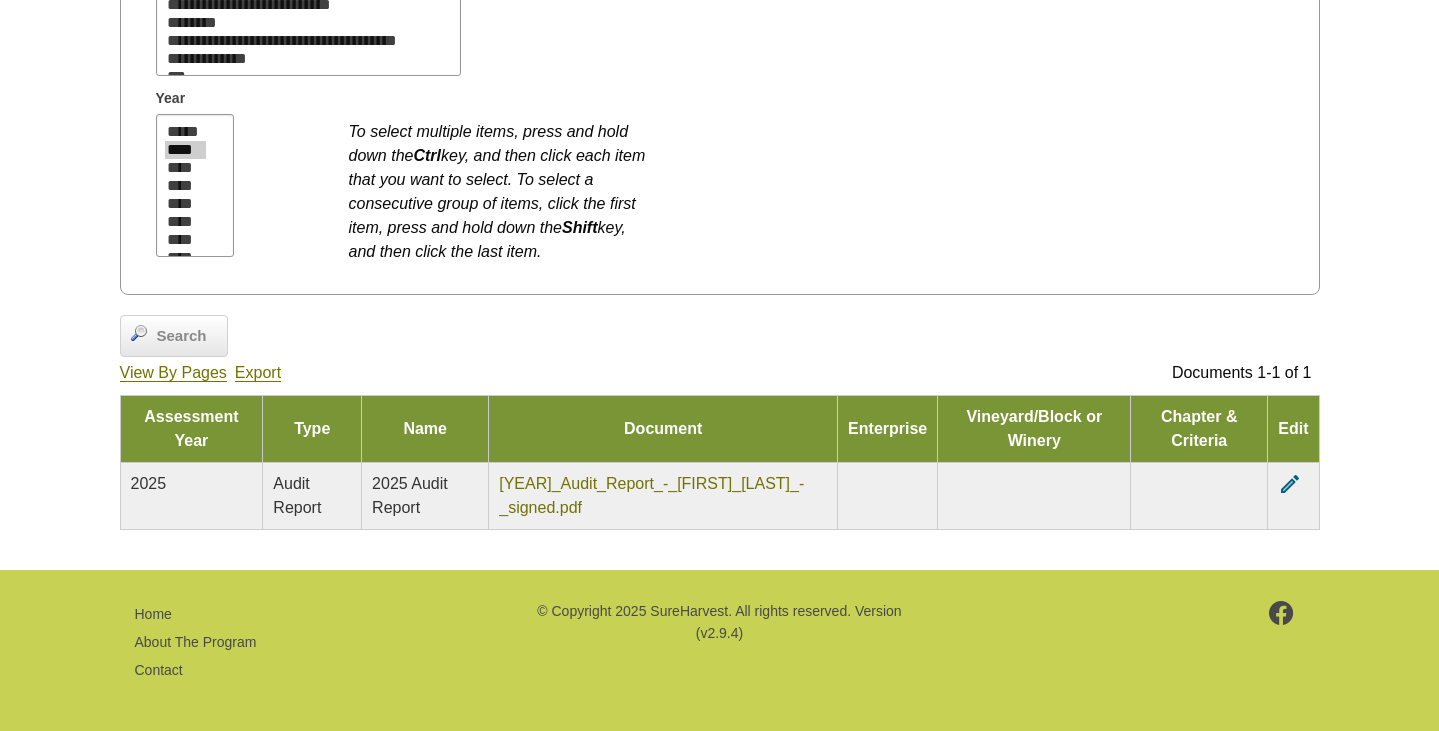 click on "[YEAR]_Audit_Report_-_[FIRST]_[LAST]_-_signed.pdf" at bounding box center [651, 496] 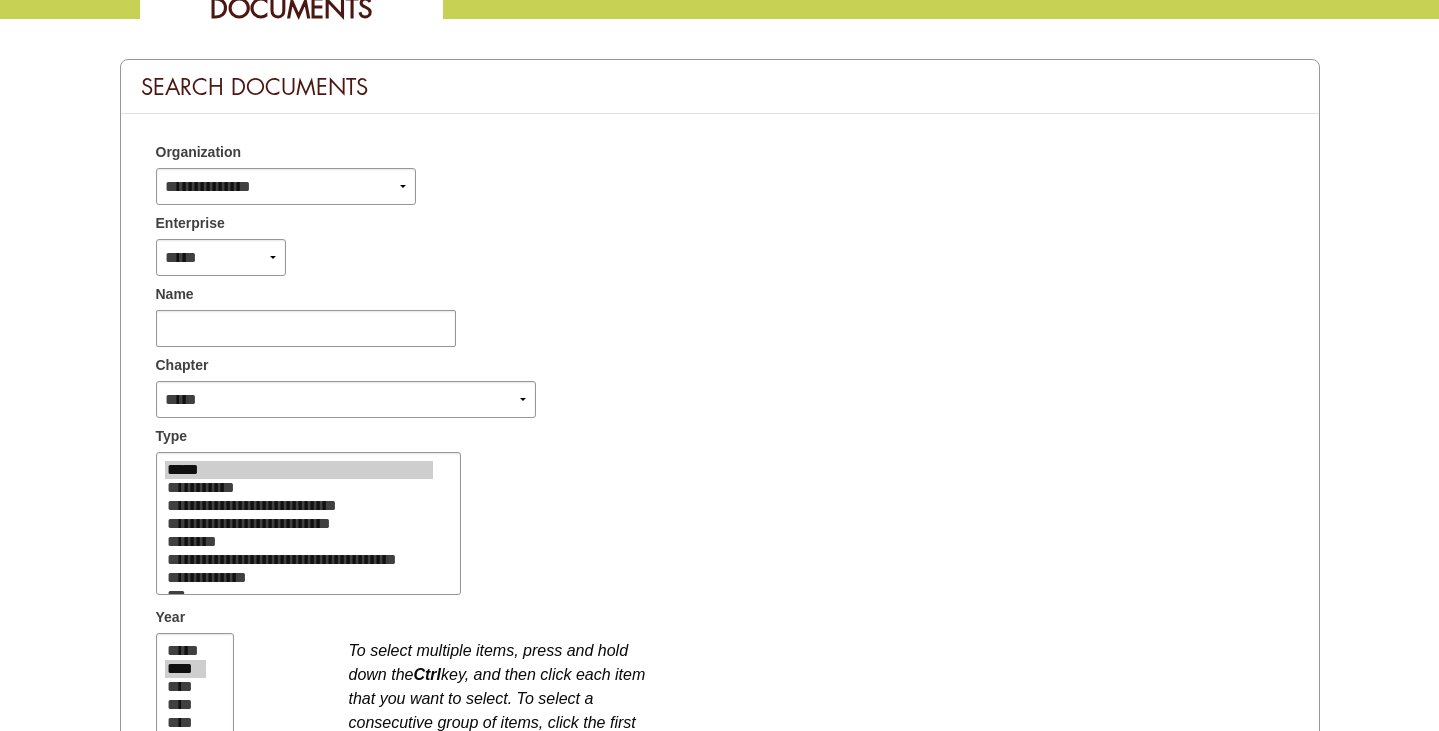 scroll, scrollTop: 184, scrollLeft: 0, axis: vertical 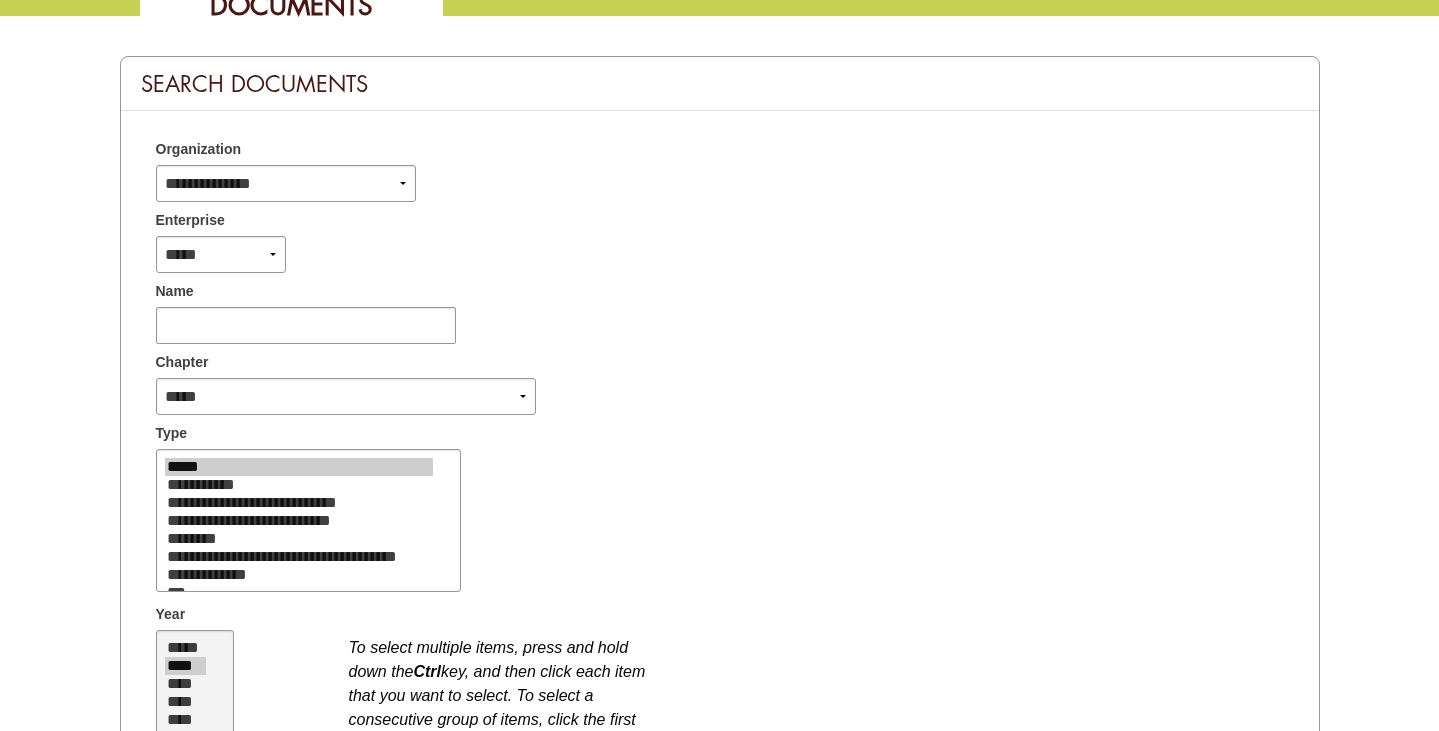 click on "**********" at bounding box center [299, 485] 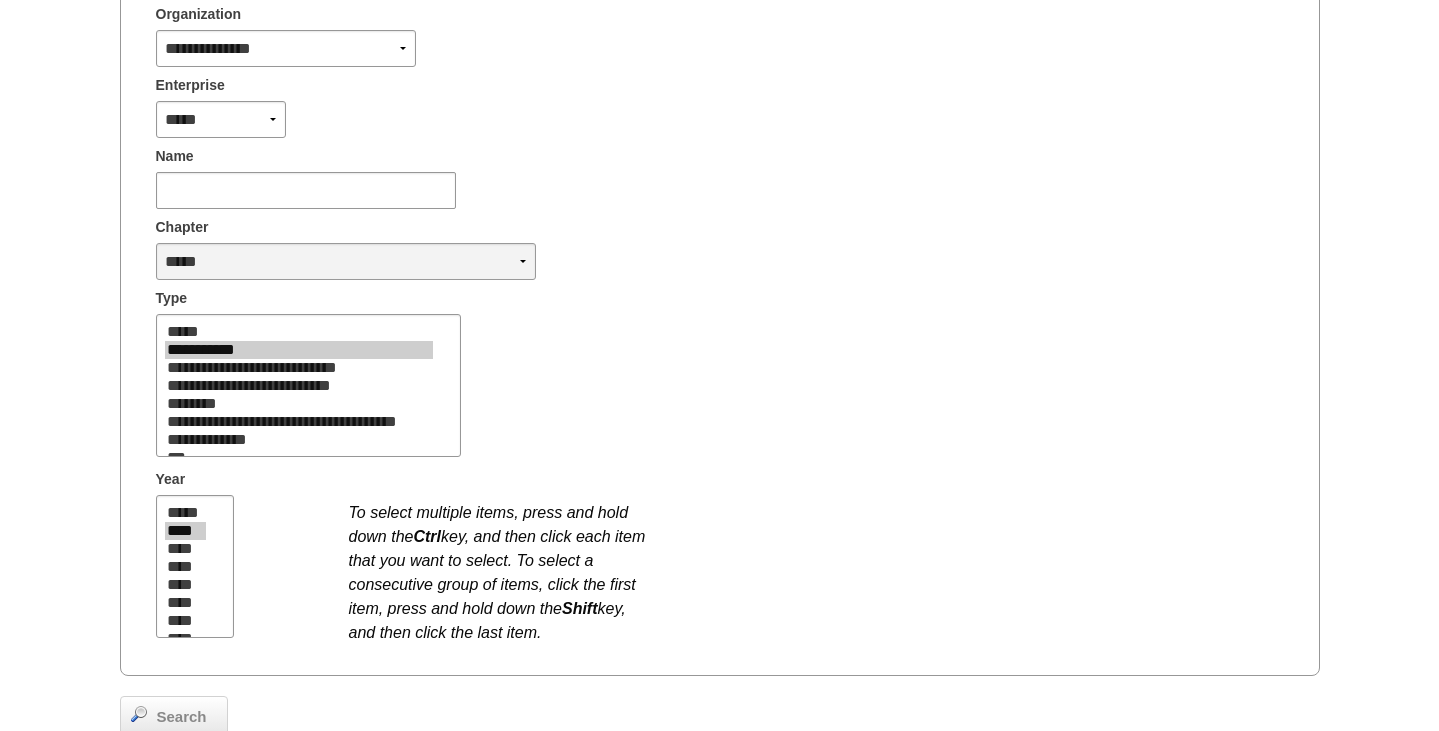 scroll, scrollTop: 336, scrollLeft: 0, axis: vertical 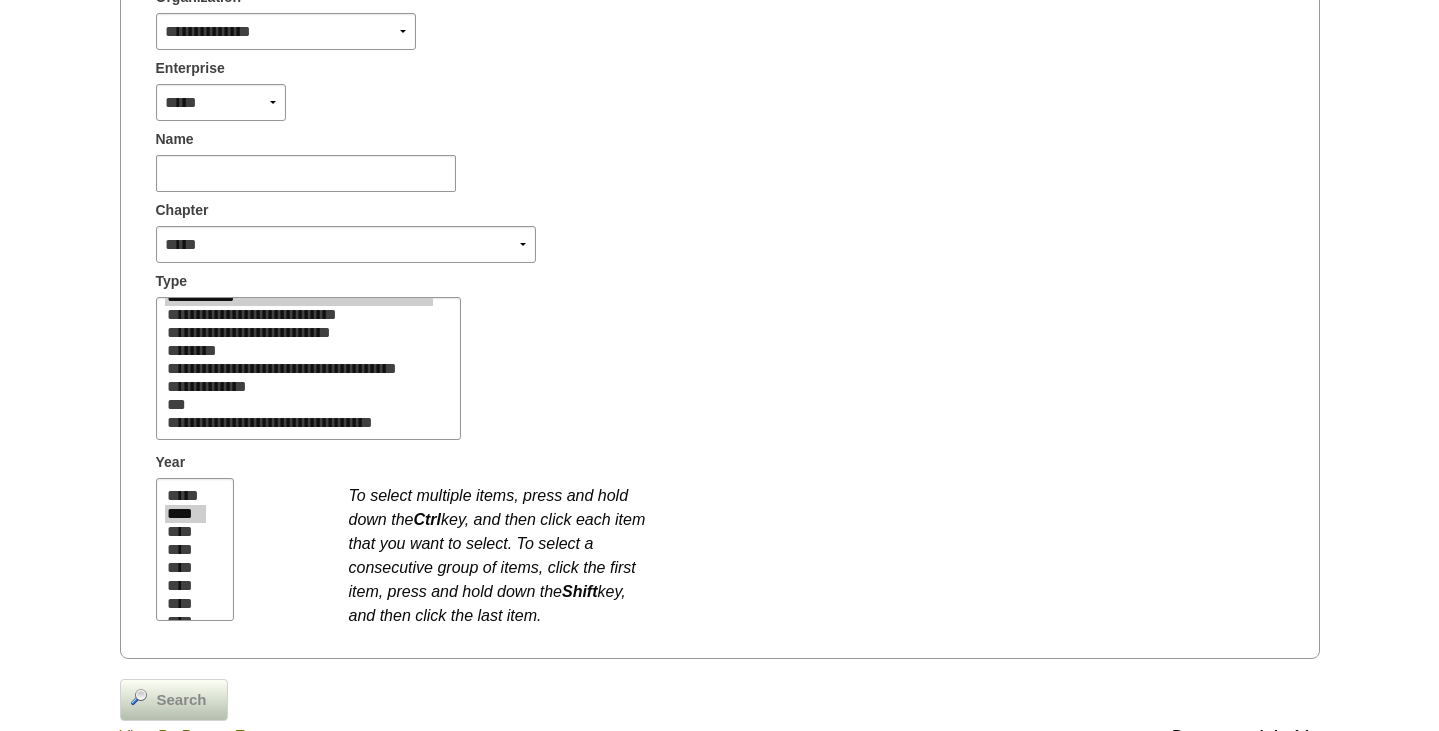 click on "Search" at bounding box center [182, 700] 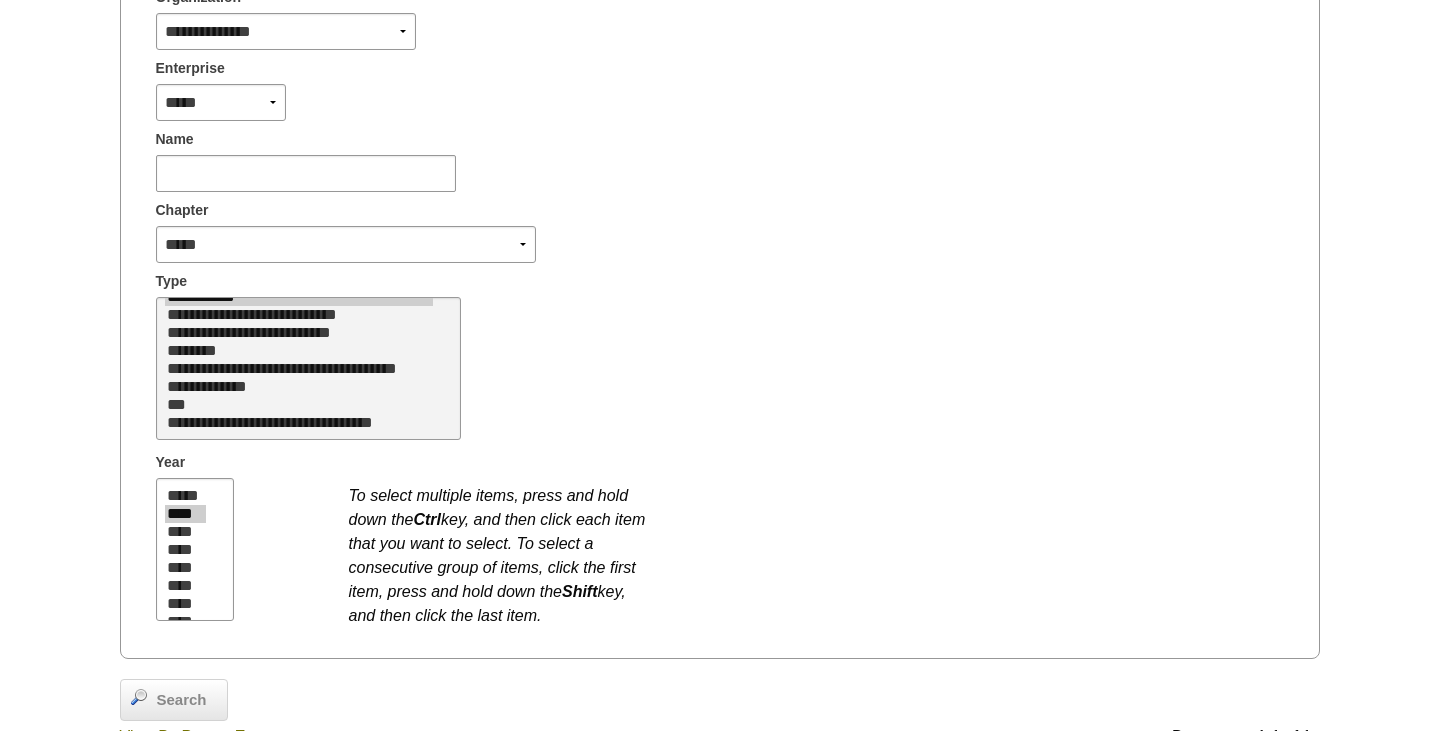 scroll, scrollTop: 18, scrollLeft: 0, axis: vertical 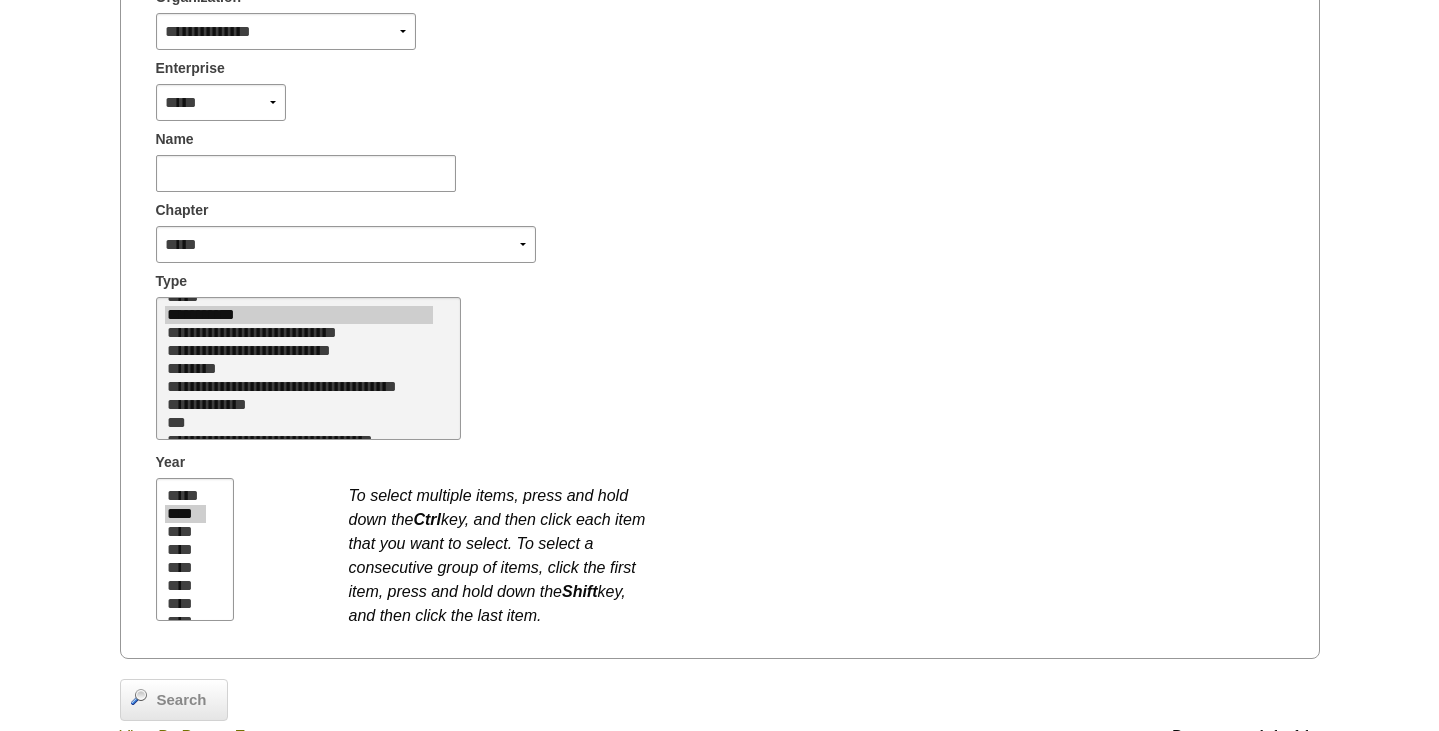 click on "**********" at bounding box center [299, 333] 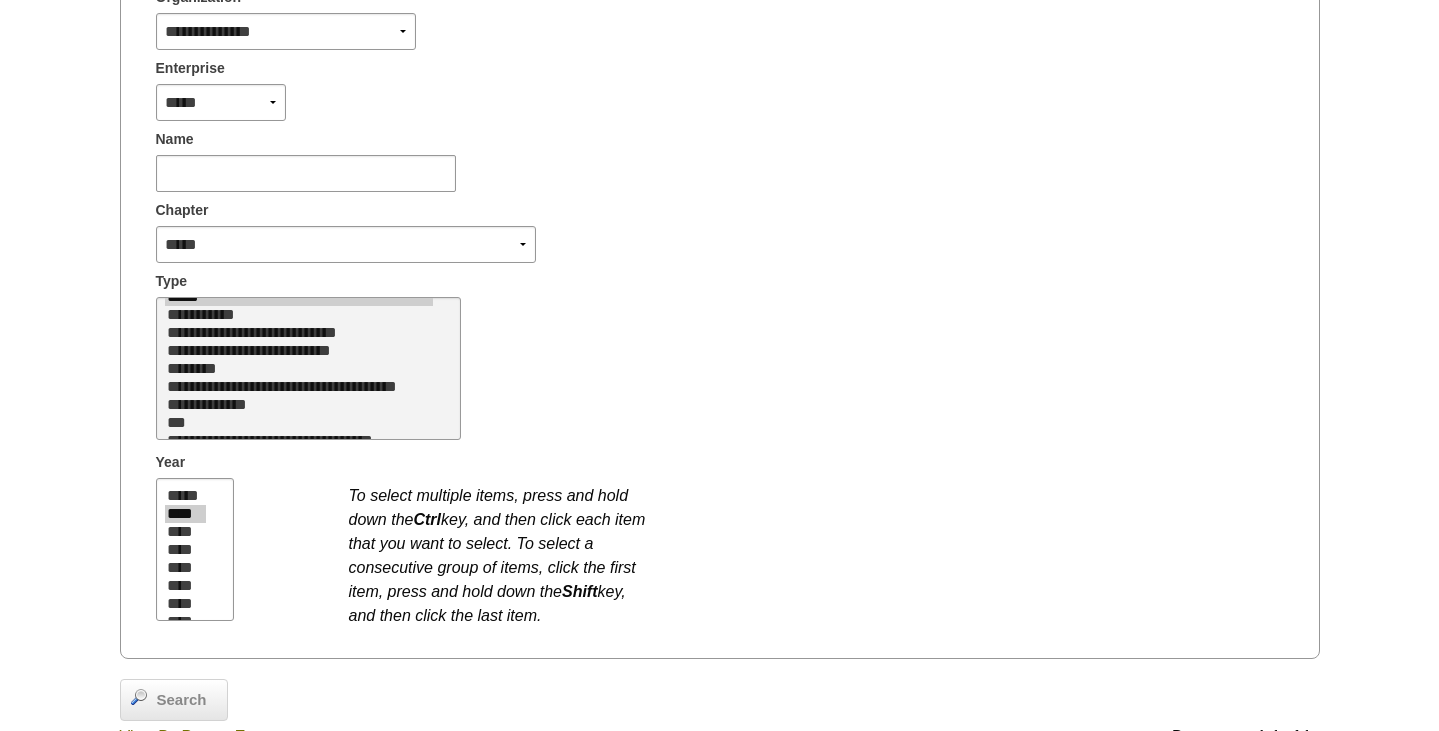 select on "*" 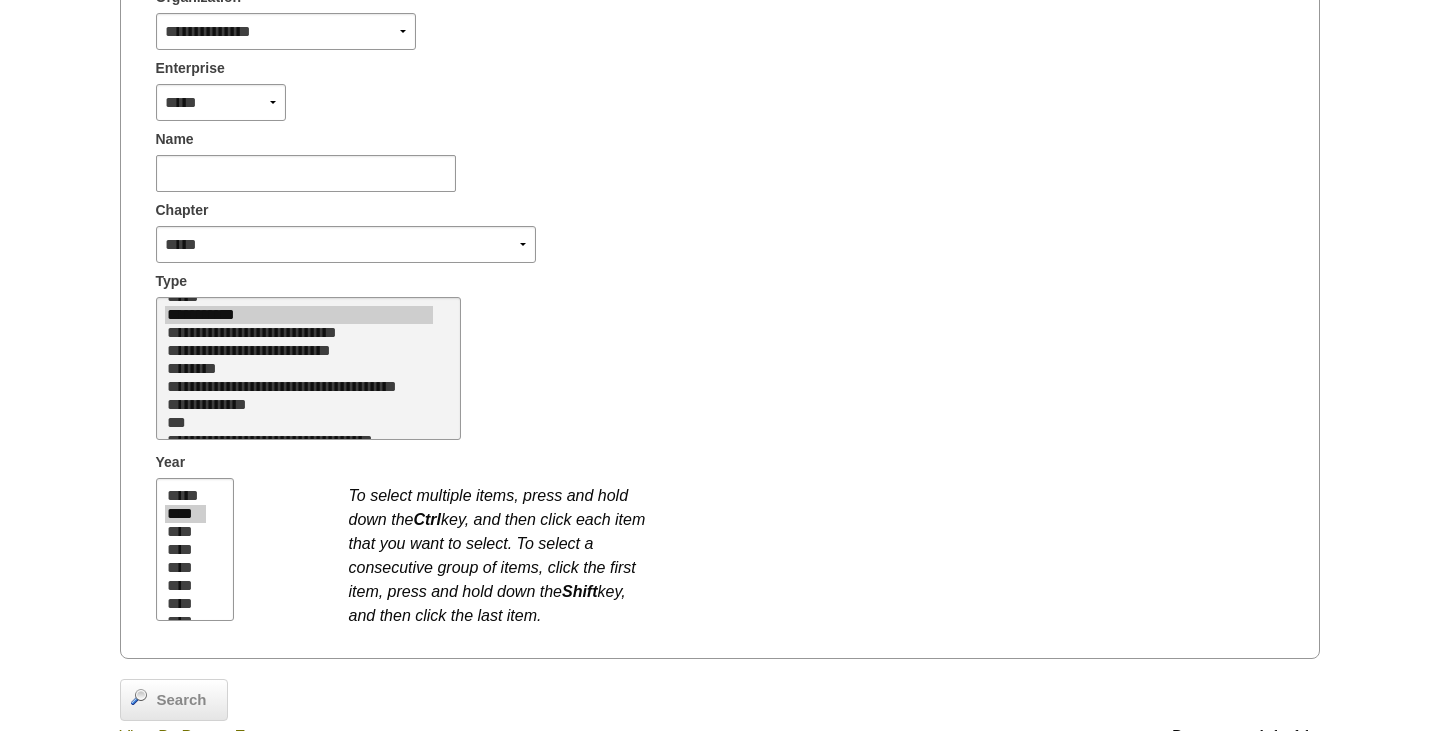 click on "**********" at bounding box center [299, 351] 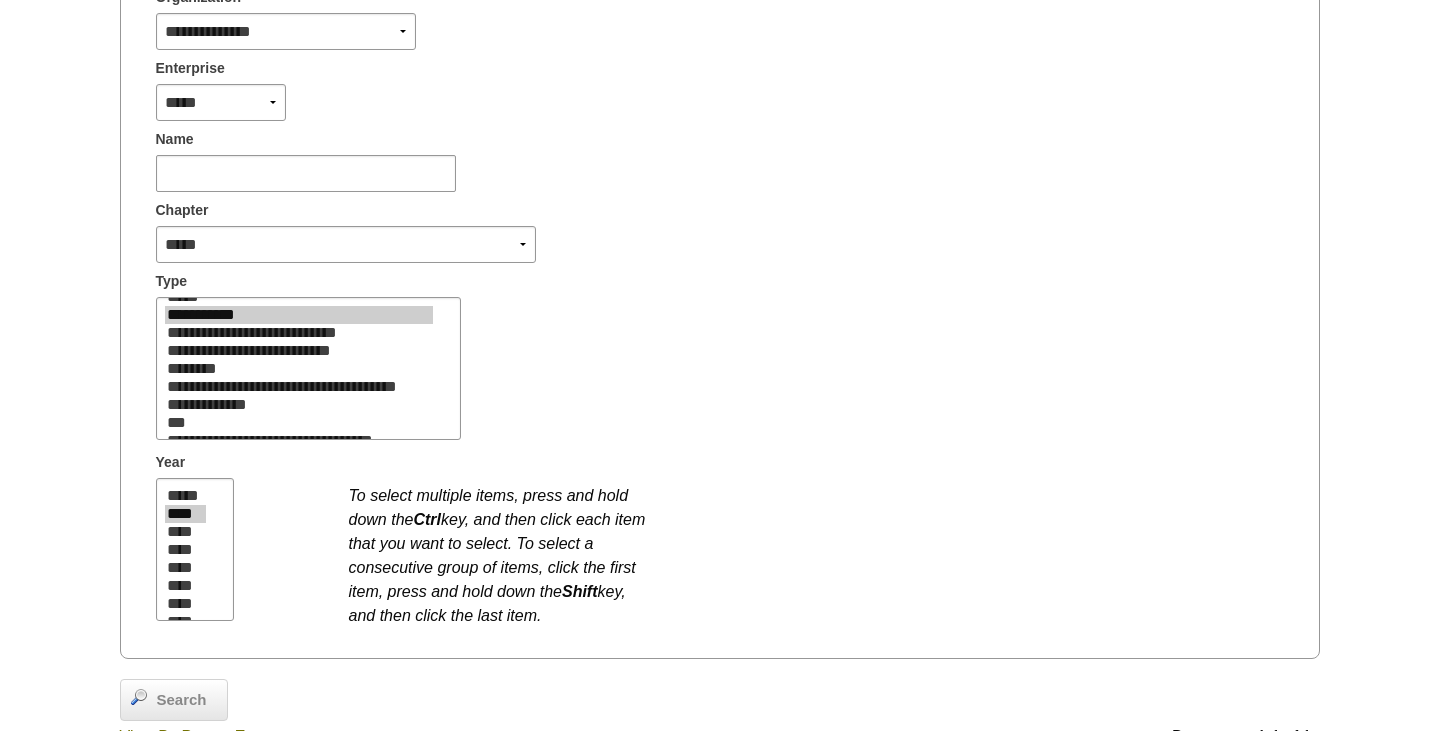 click on "*****
****
****
****
****
****
****
****
****
****
****
****
****
****
****" at bounding box center (237, 551) 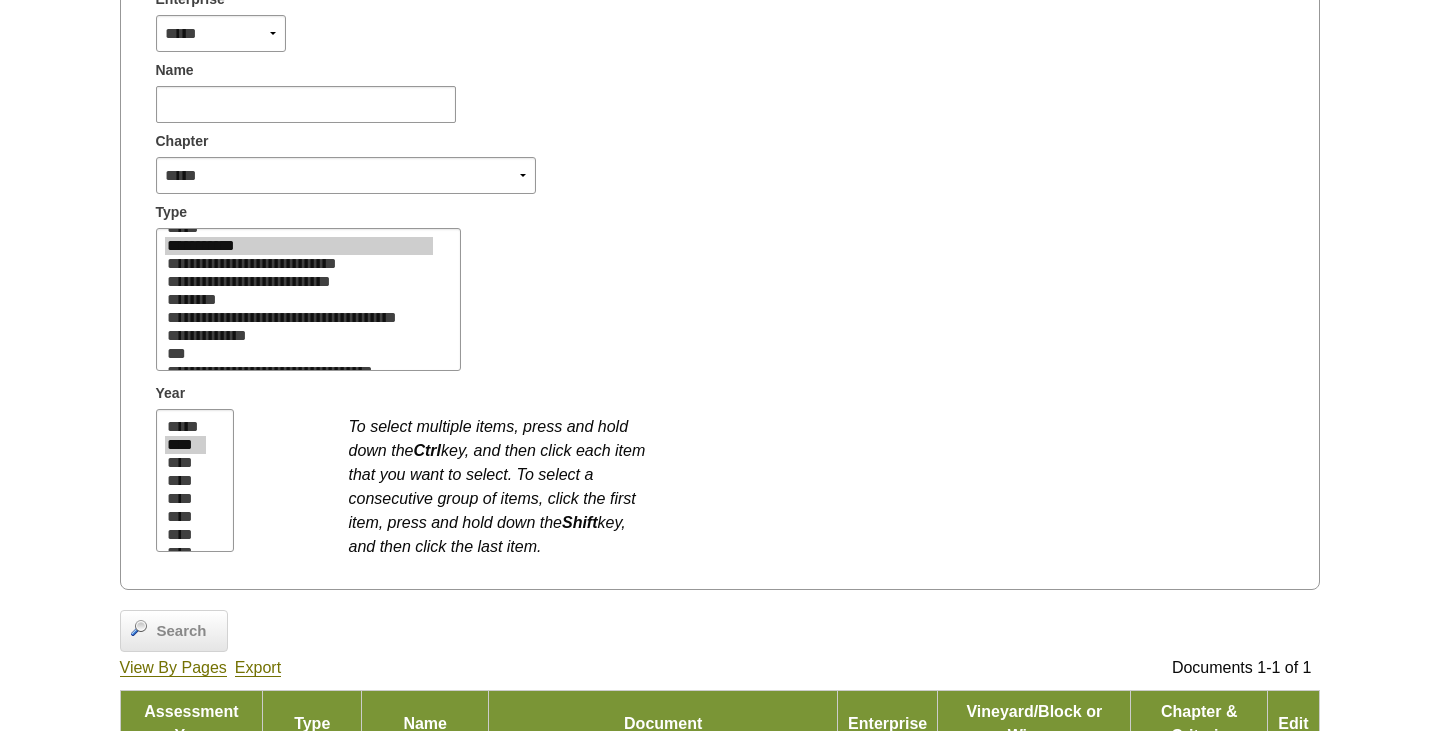 scroll, scrollTop: 407, scrollLeft: 0, axis: vertical 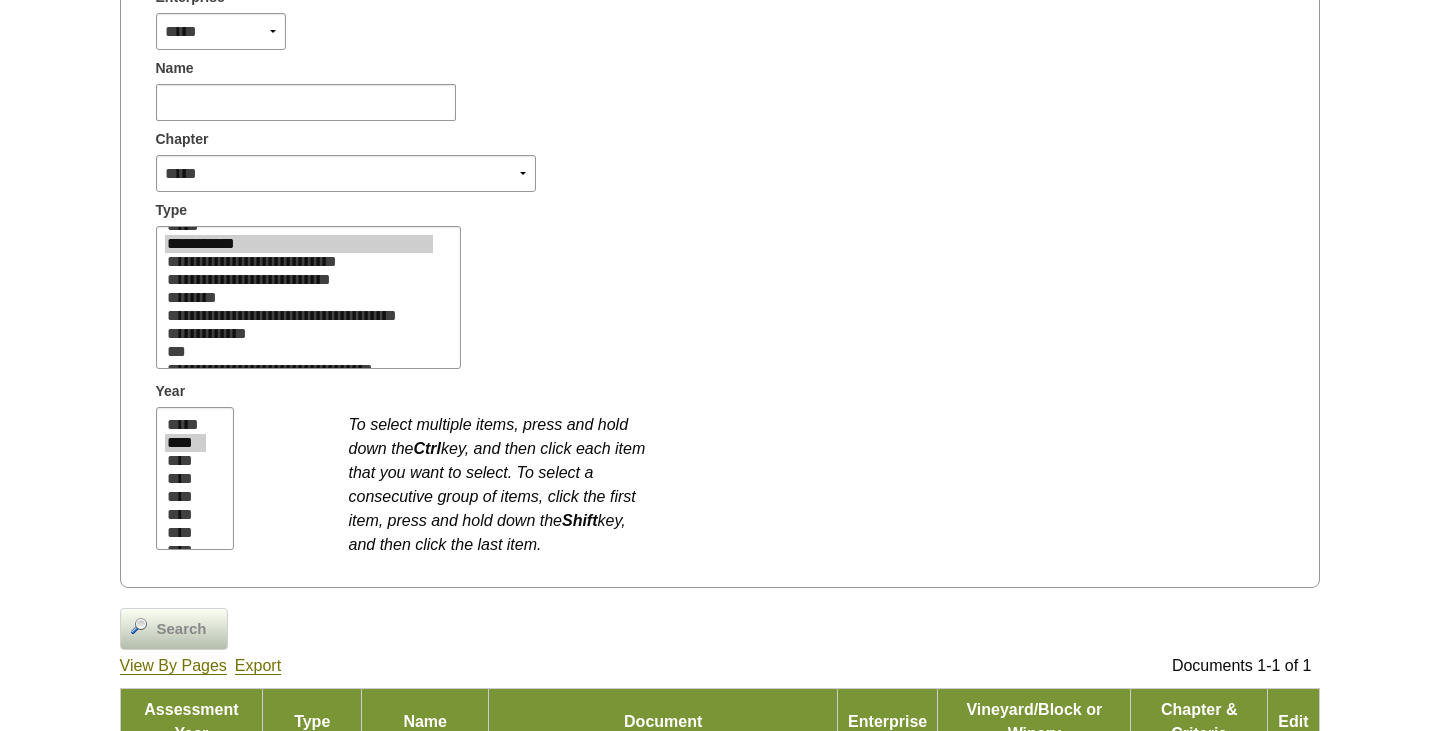 click on "Search" at bounding box center [182, 629] 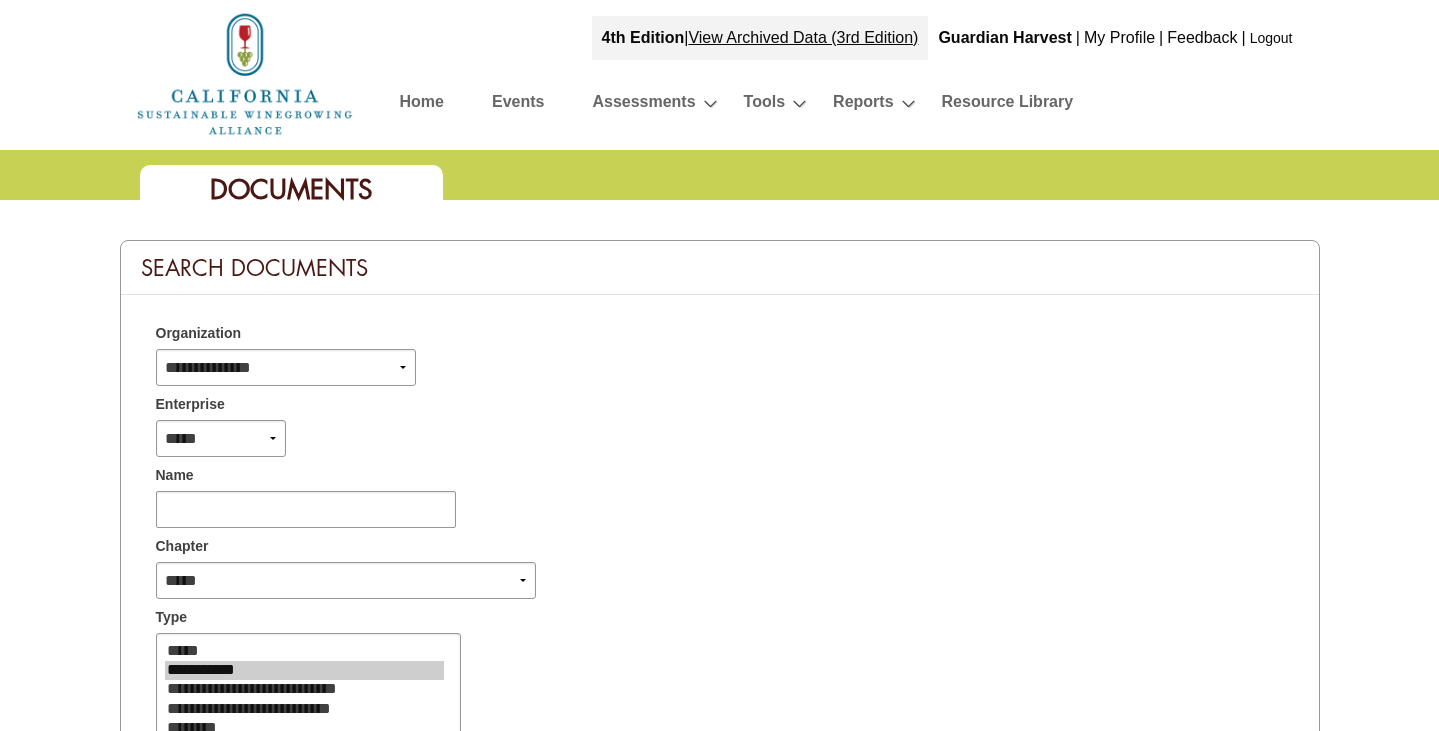 scroll, scrollTop: 336, scrollLeft: 0, axis: vertical 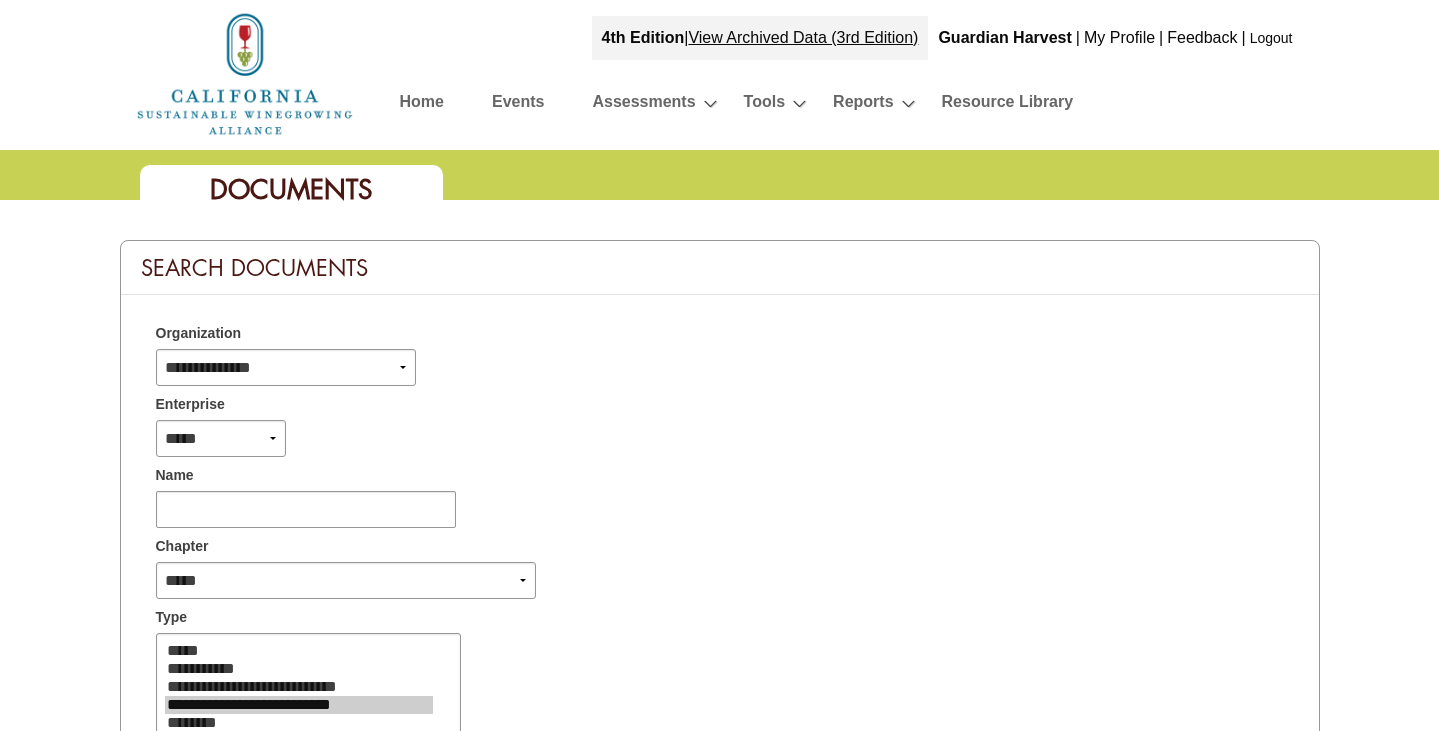 click on "Home" at bounding box center [422, 105] 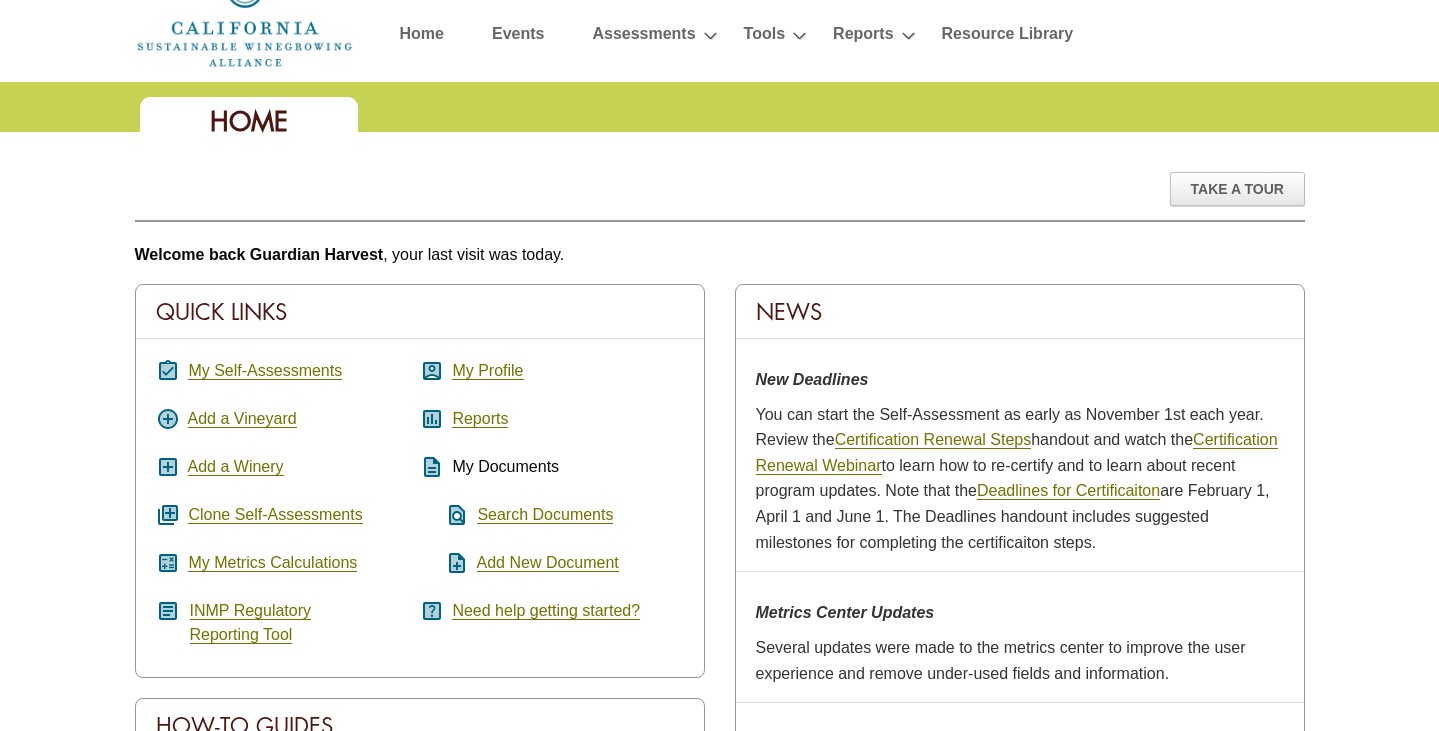 scroll, scrollTop: 88, scrollLeft: 0, axis: vertical 